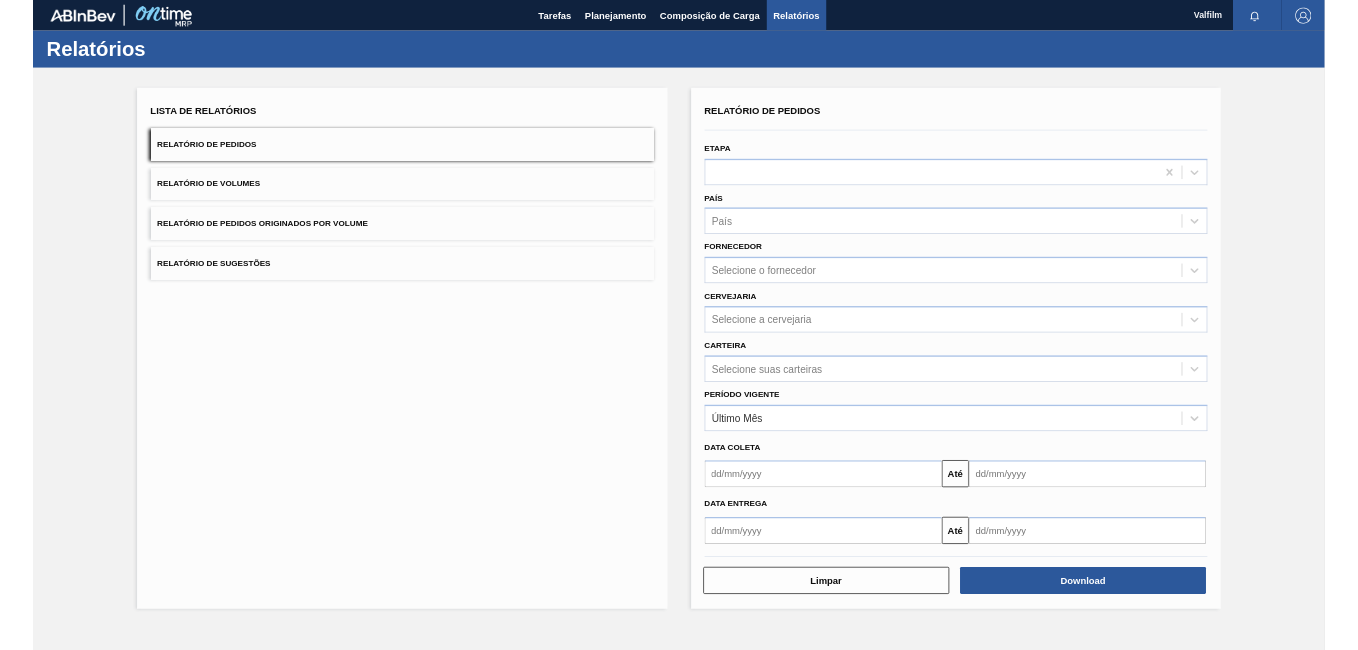 scroll, scrollTop: 0, scrollLeft: 0, axis: both 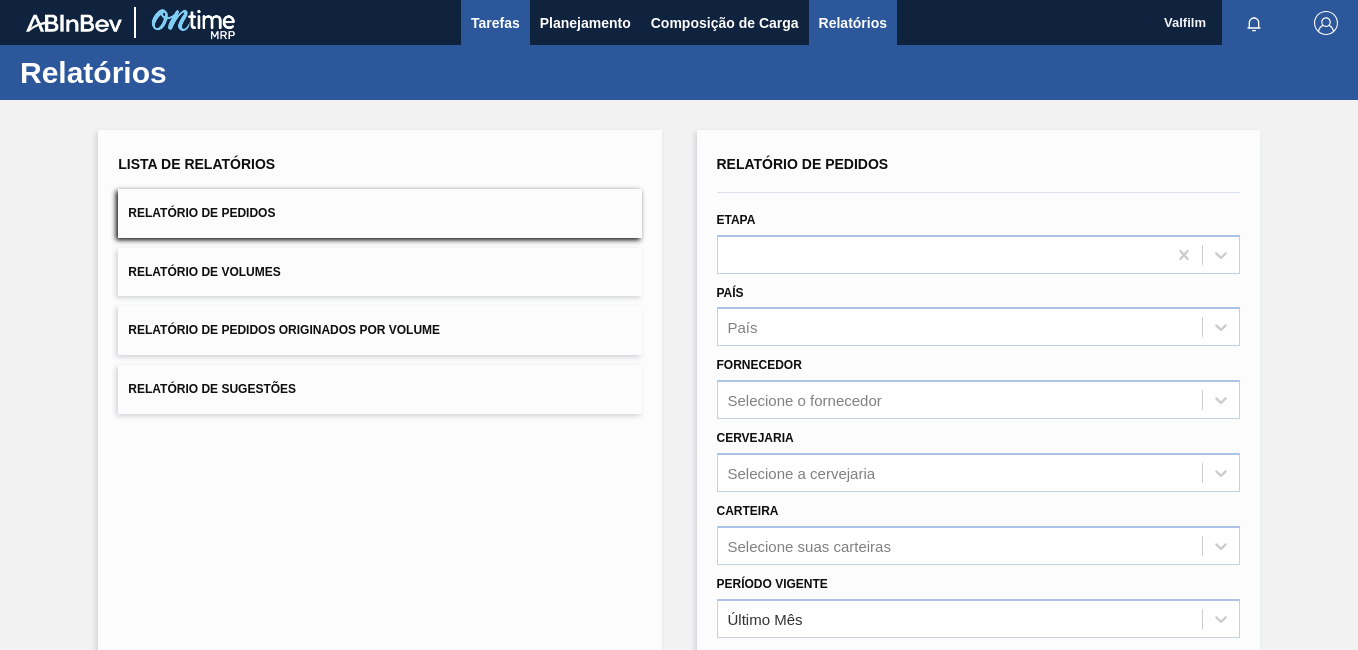 click on "Tarefas" at bounding box center [495, 22] 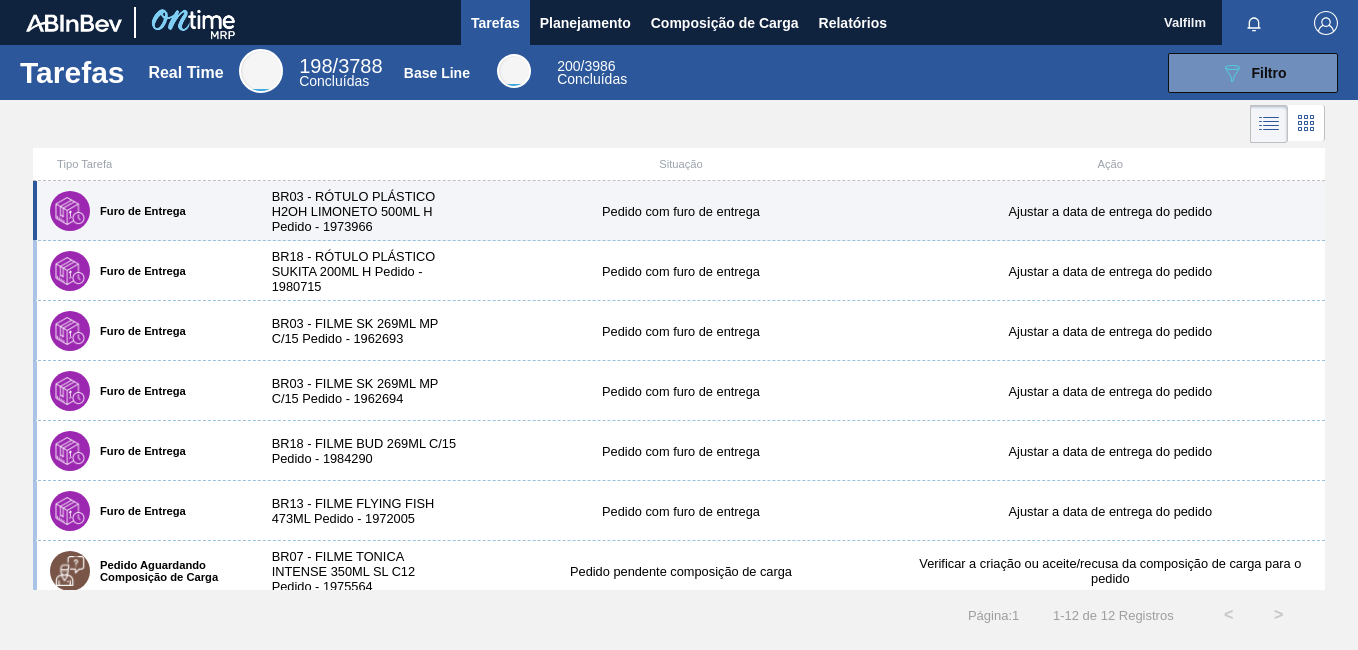 click on "BR03 - RÓTULO PLÁSTICO H2OH LIMONETO 500ML H Pedido - 1973966" at bounding box center [359, 211] 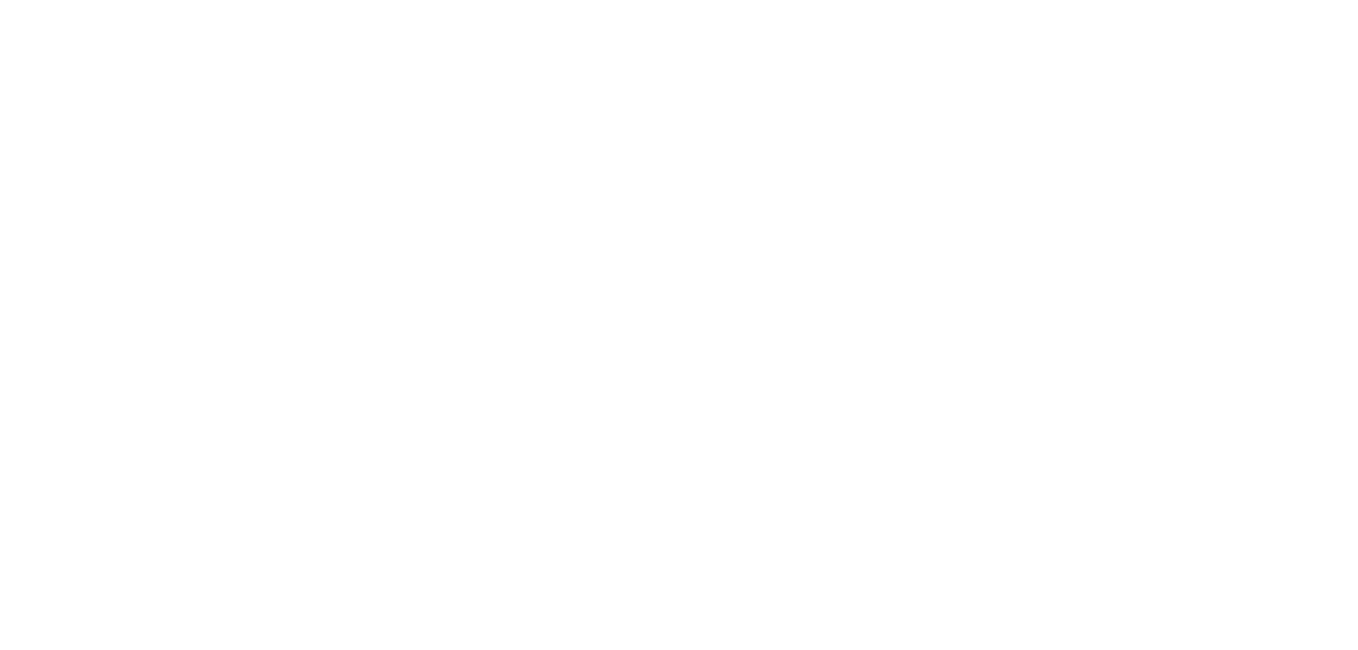 scroll, scrollTop: 0, scrollLeft: 0, axis: both 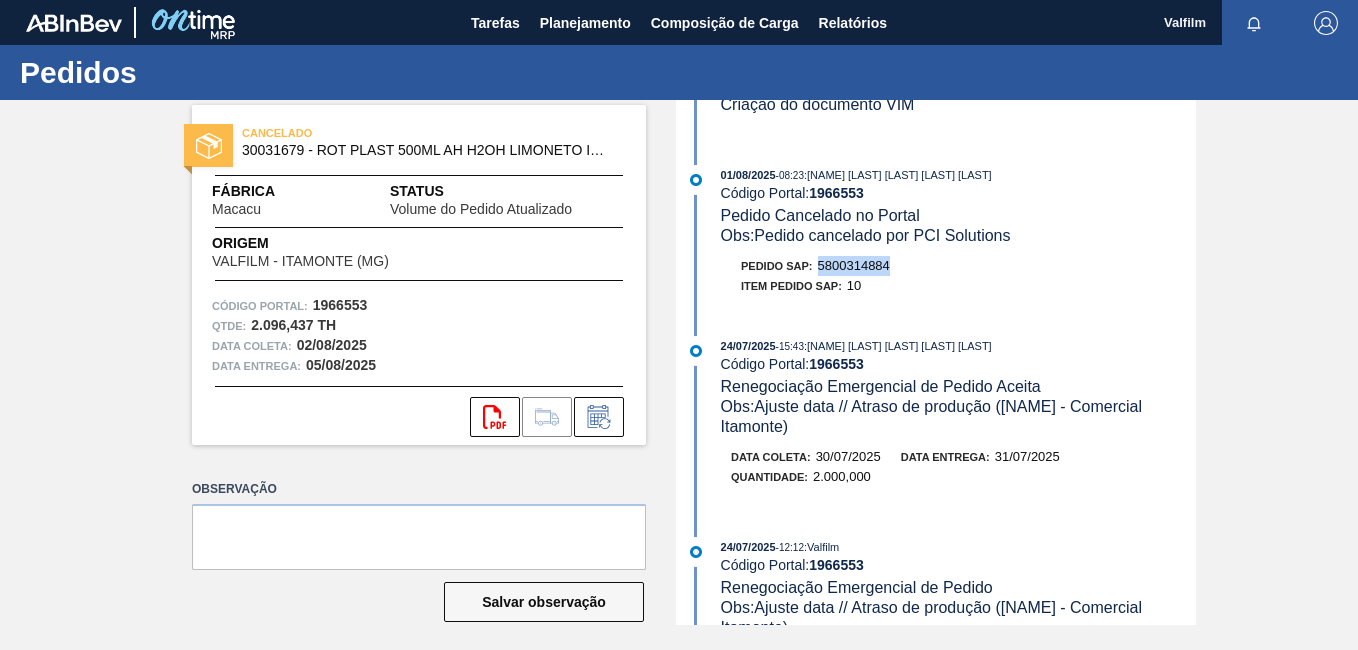 drag, startPoint x: 891, startPoint y: 267, endPoint x: 821, endPoint y: 267, distance: 70 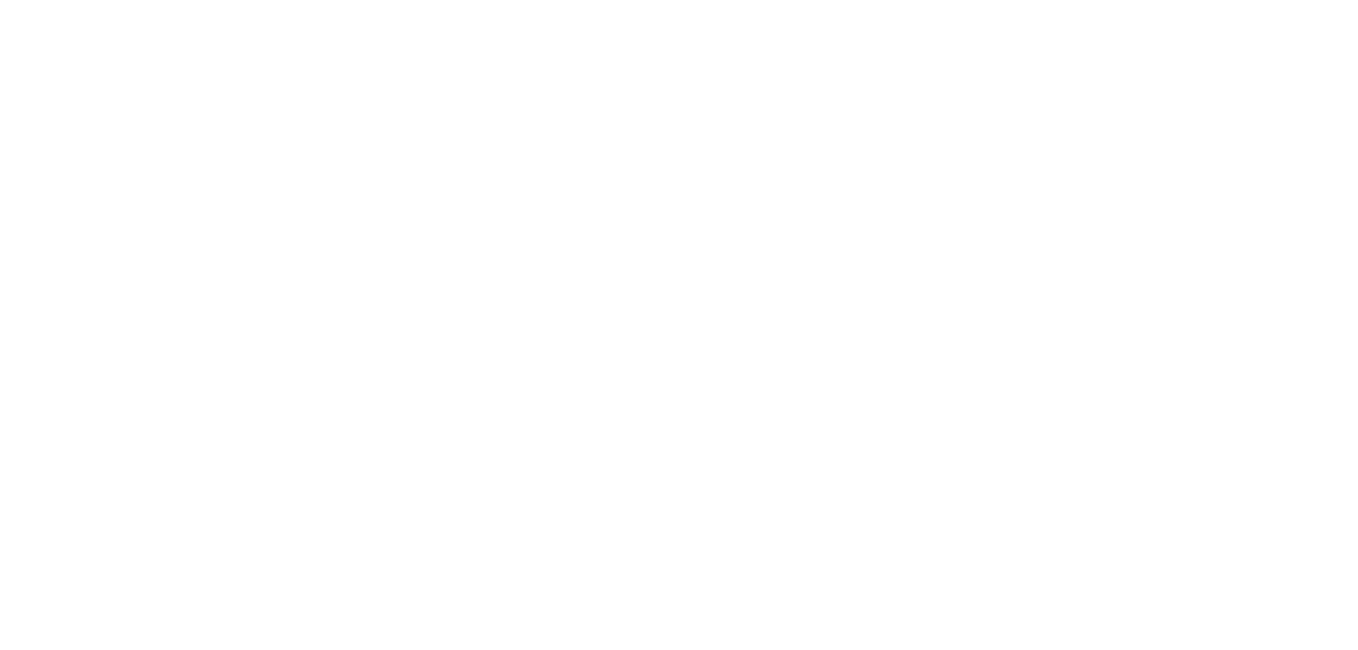 scroll, scrollTop: 0, scrollLeft: 0, axis: both 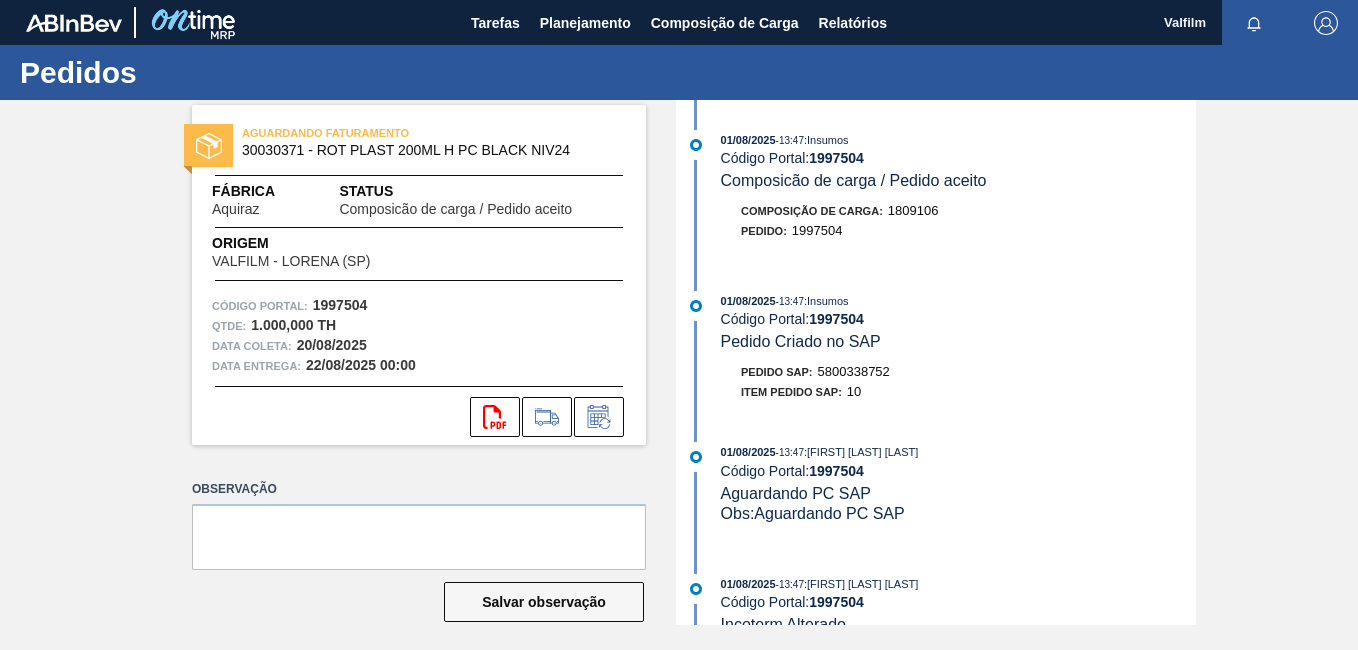 click on "5800338752" at bounding box center (854, 371) 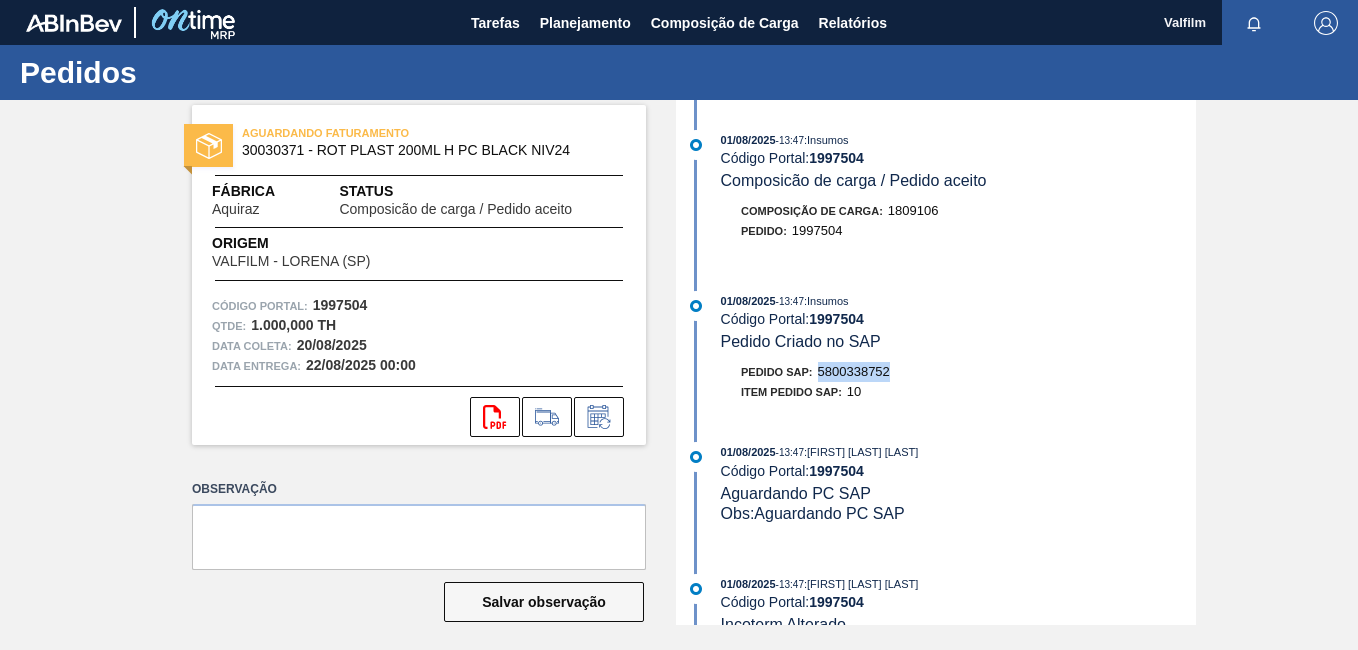 click on "5800338752" at bounding box center [854, 371] 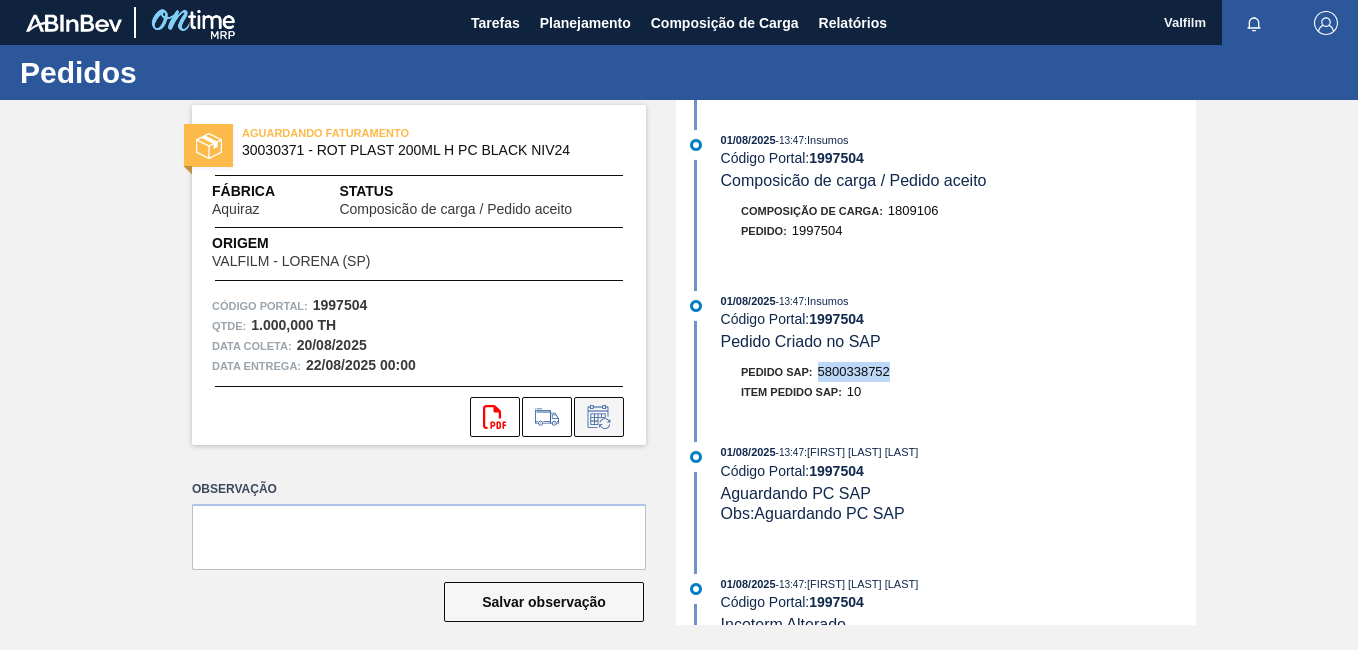click 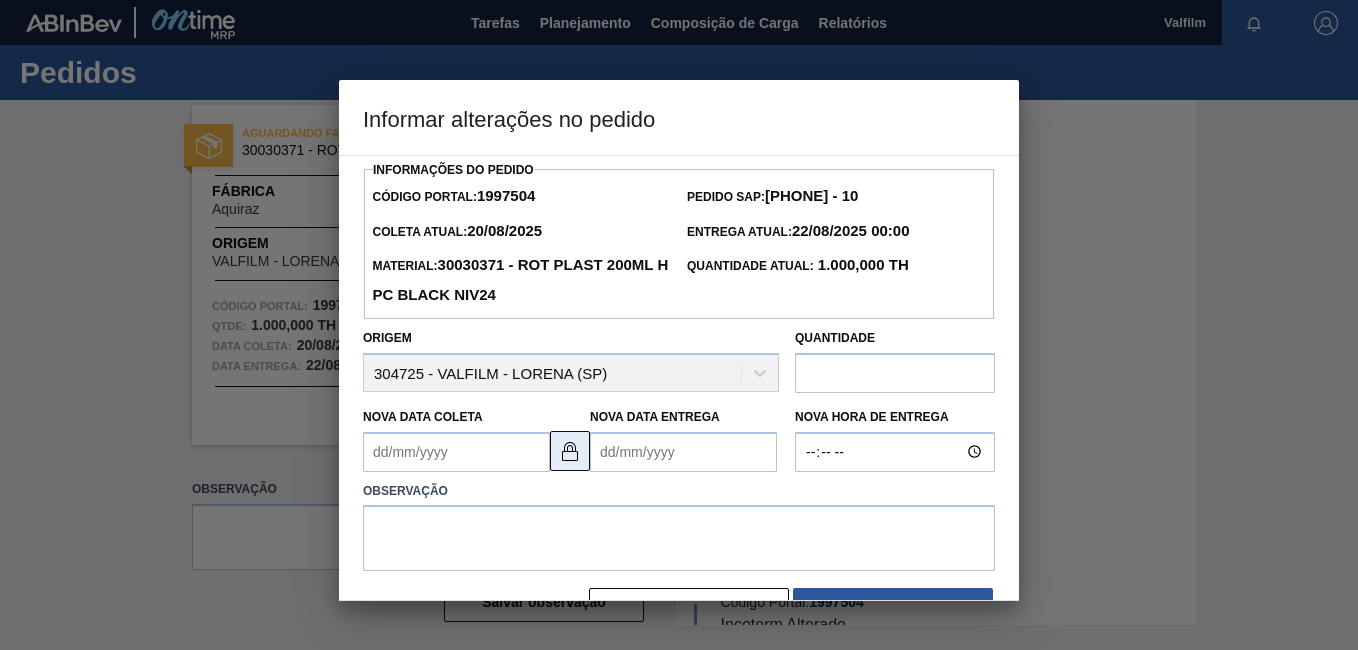 click at bounding box center (570, 451) 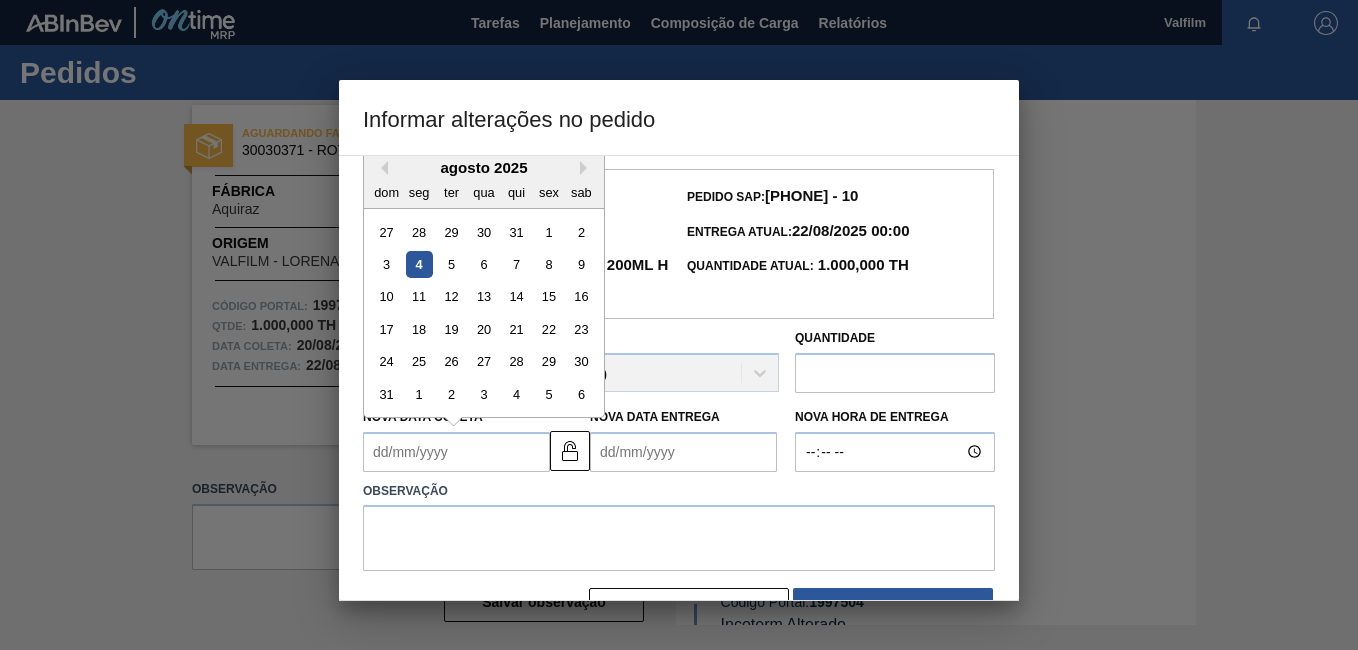 click on "Nova Data Coleta" at bounding box center (456, 452) 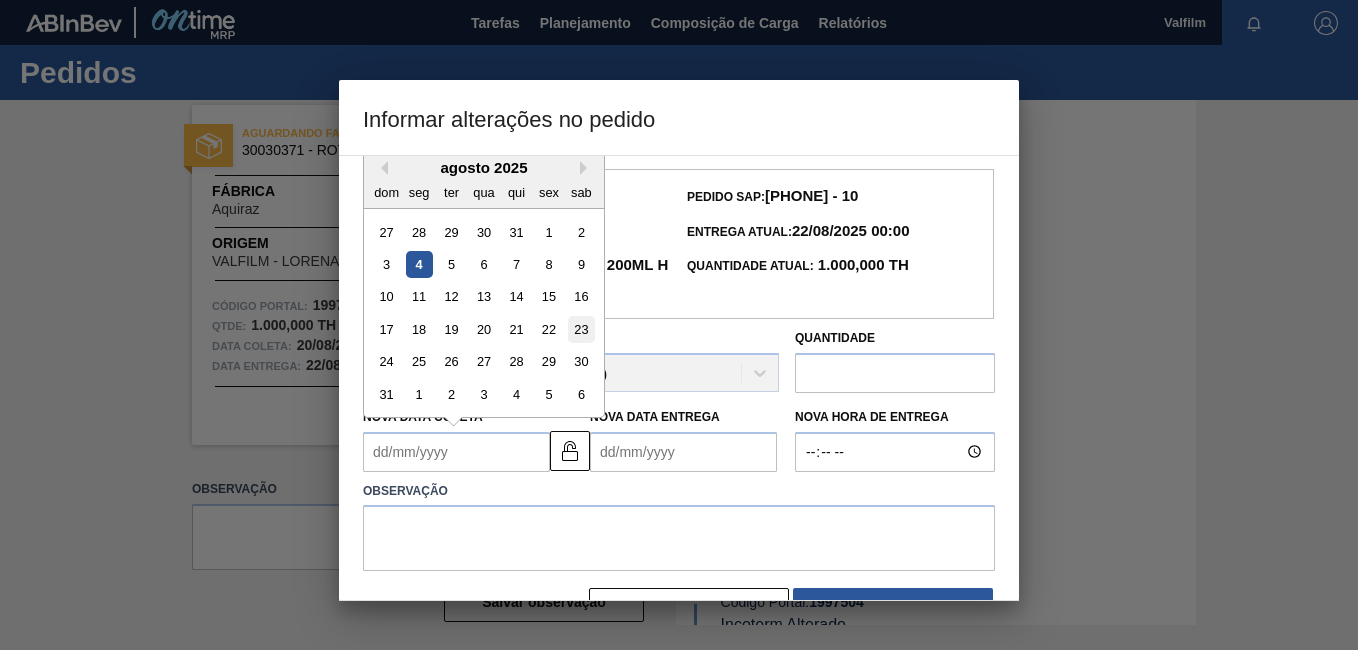 click on "23" at bounding box center (581, 329) 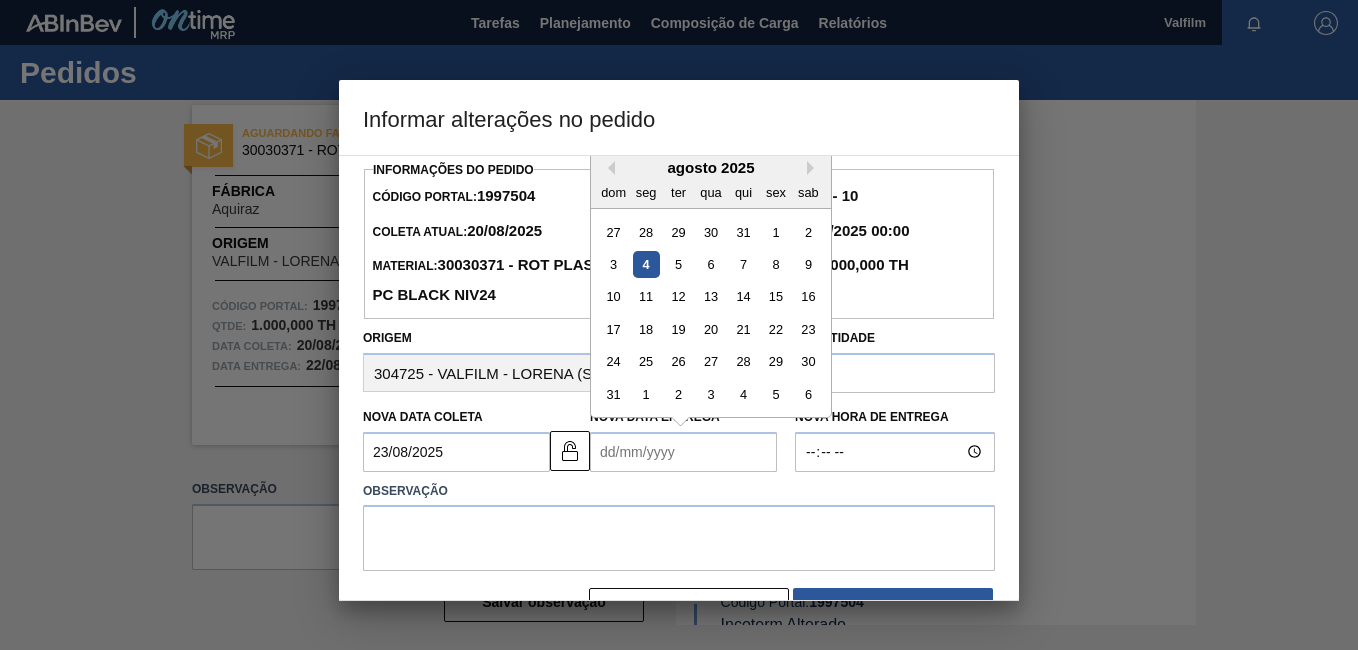 click on "Nova Data Entrega" at bounding box center (683, 452) 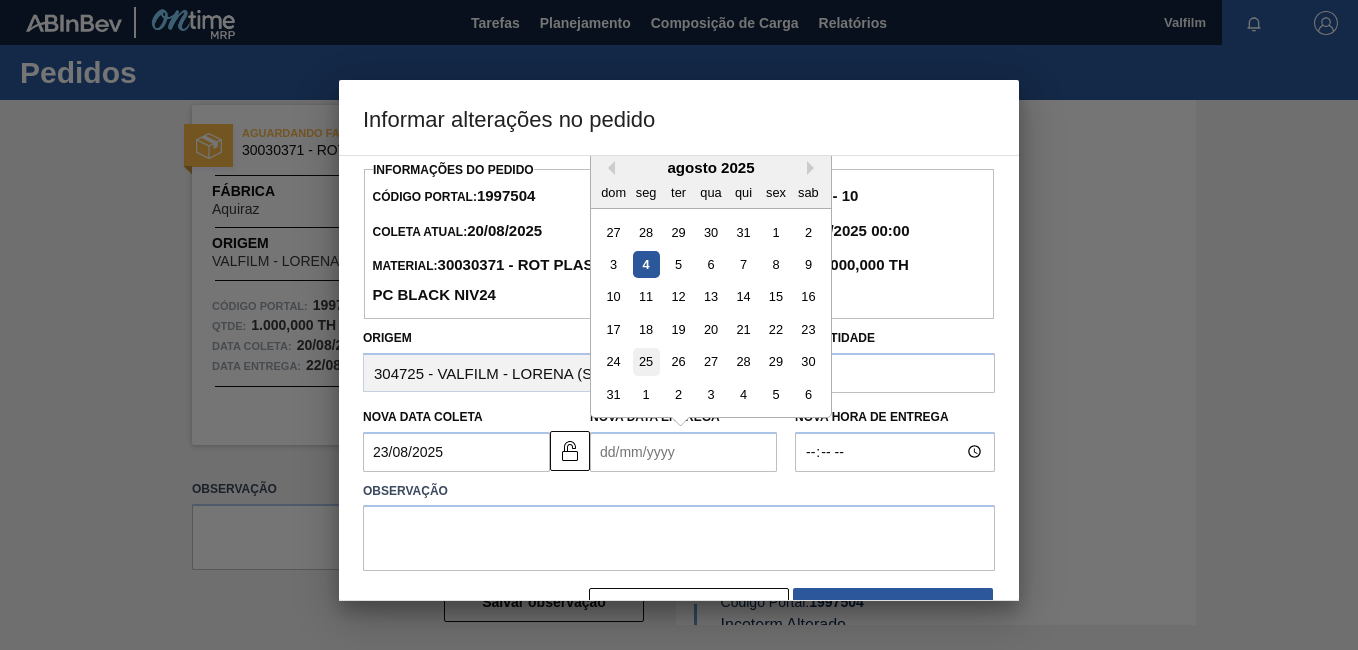 click on "25" at bounding box center [646, 361] 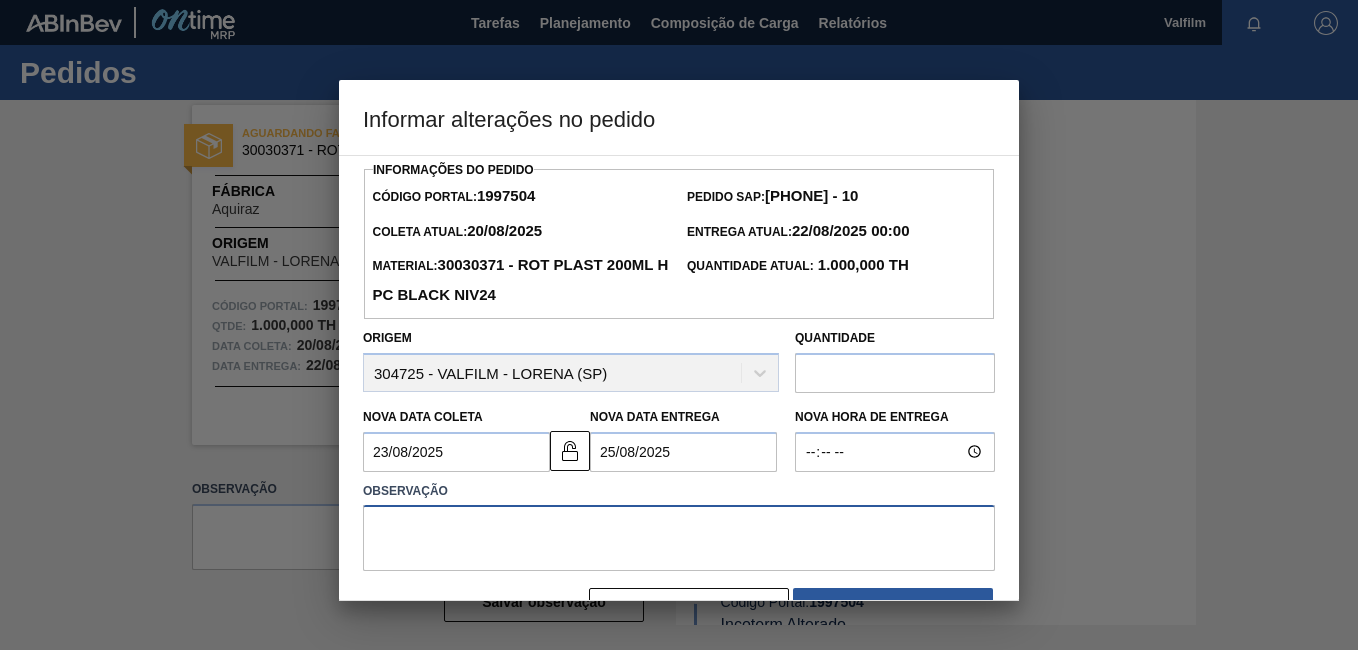click at bounding box center [679, 538] 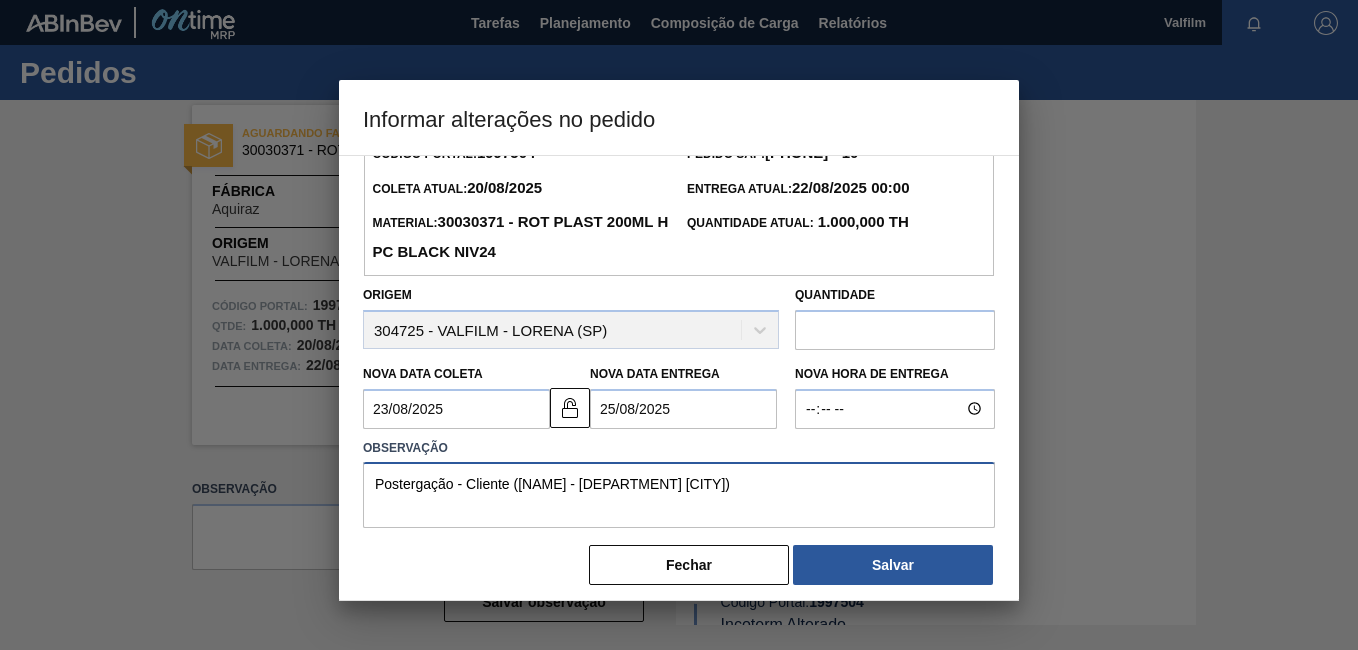scroll, scrollTop: 58, scrollLeft: 0, axis: vertical 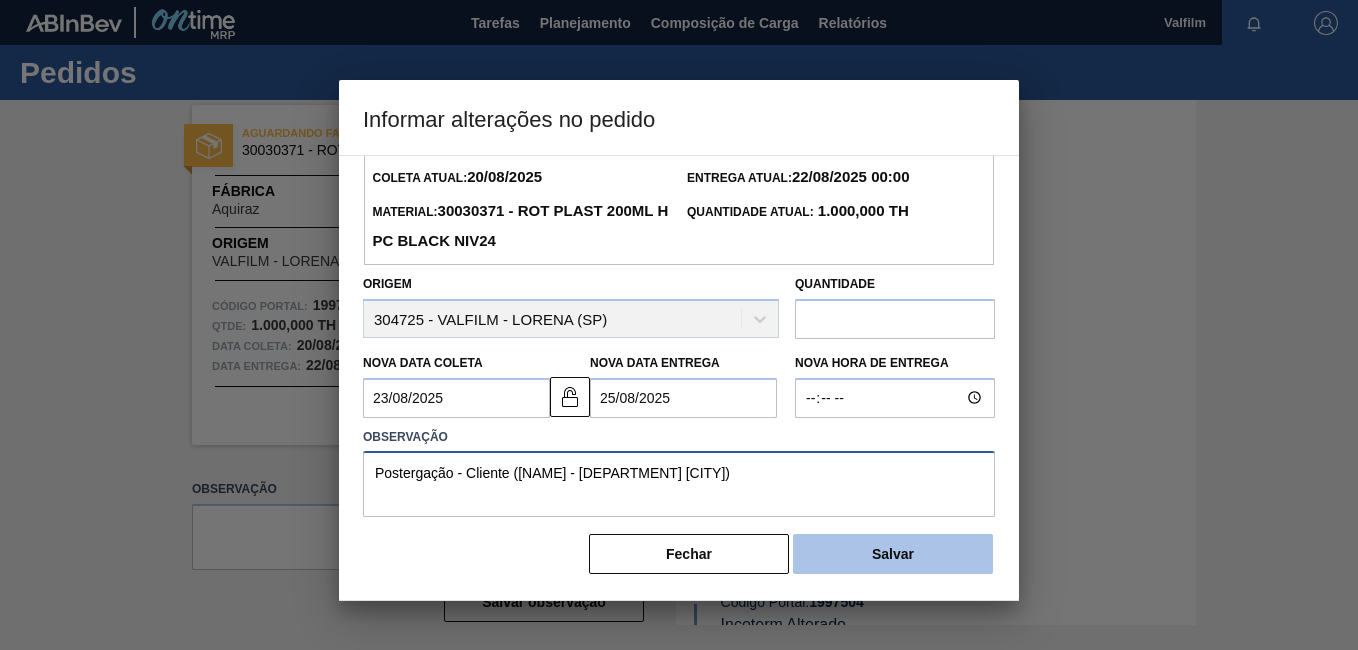 type on "Postergação - Cliente (Ana Carolina - Comercial Itamonte)" 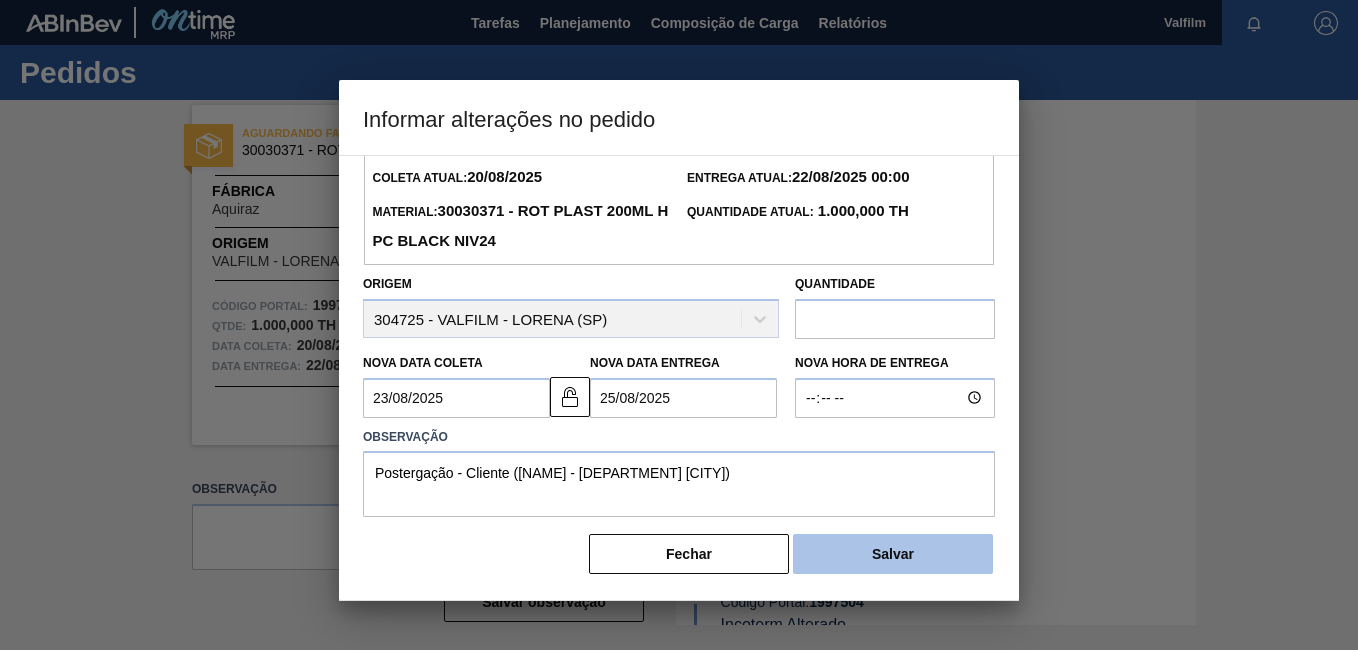 click on "Salvar" at bounding box center [893, 554] 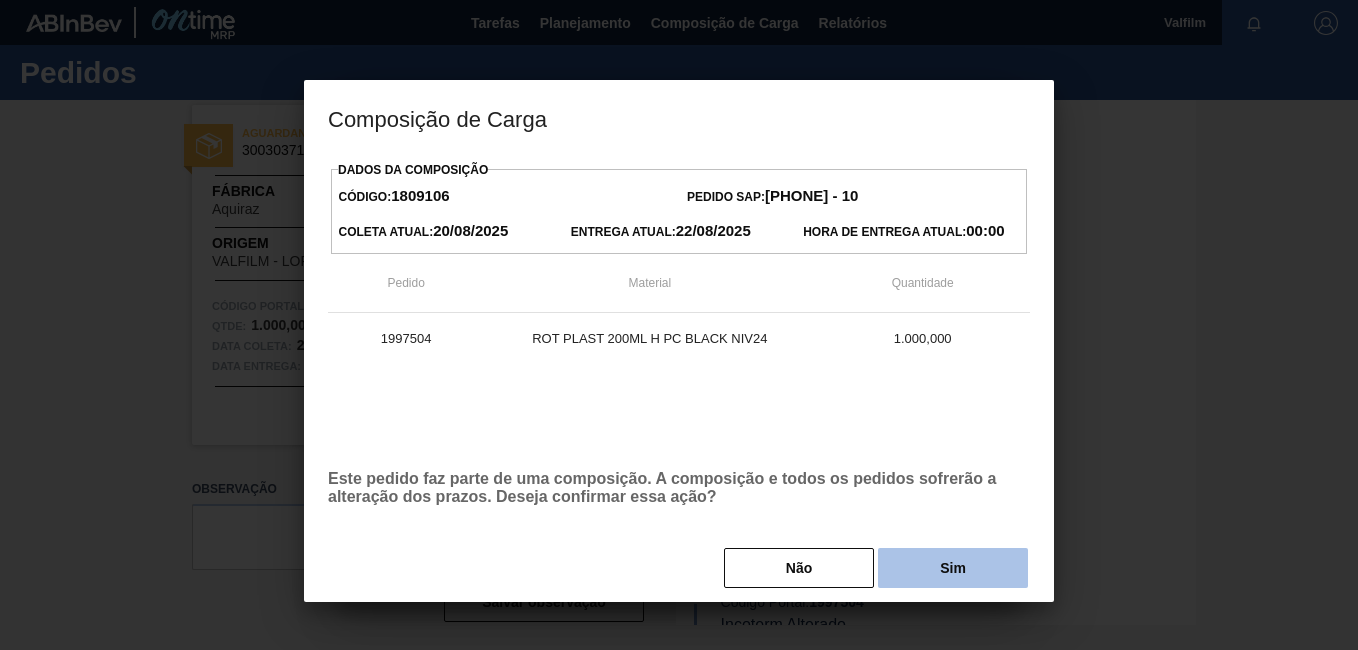 click on "Sim" at bounding box center [953, 568] 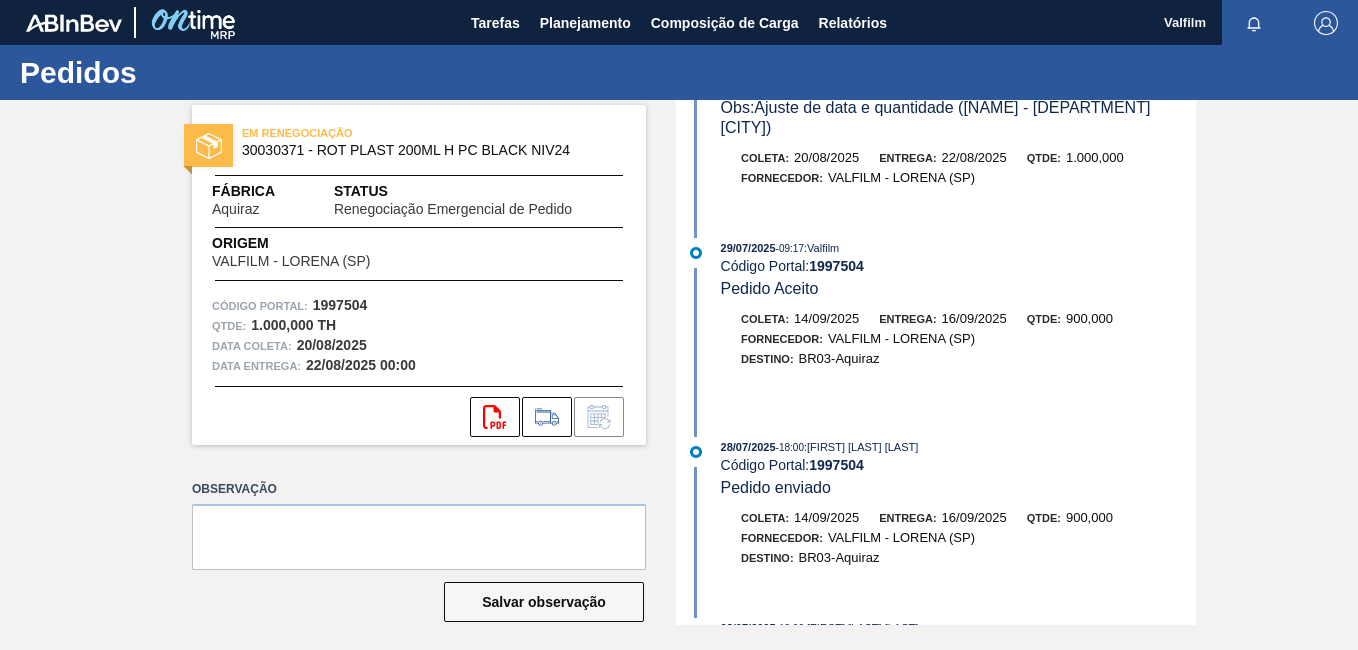 scroll, scrollTop: 1274, scrollLeft: 0, axis: vertical 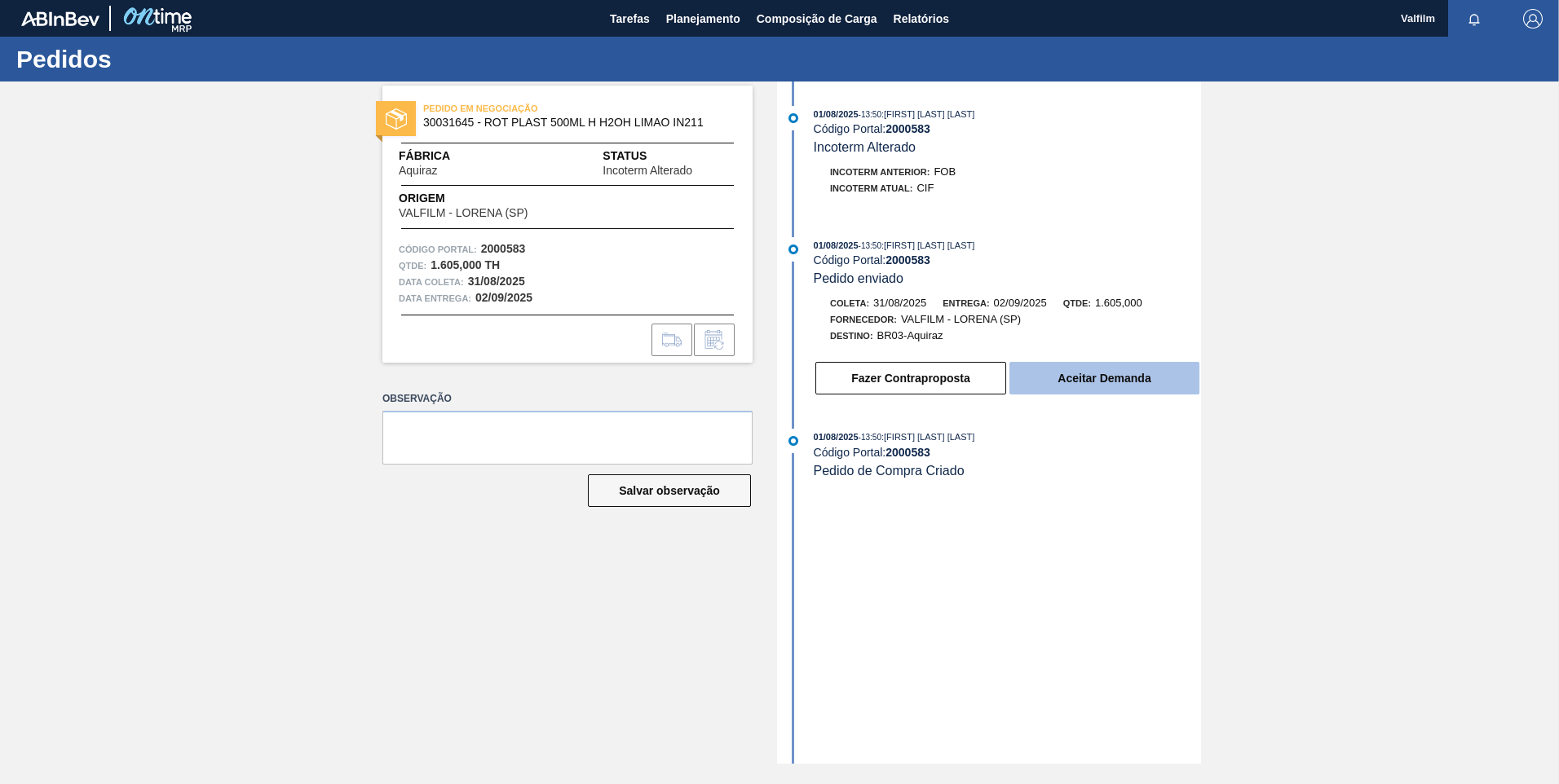 click on "Aceitar Demanda" at bounding box center [1104, 378] 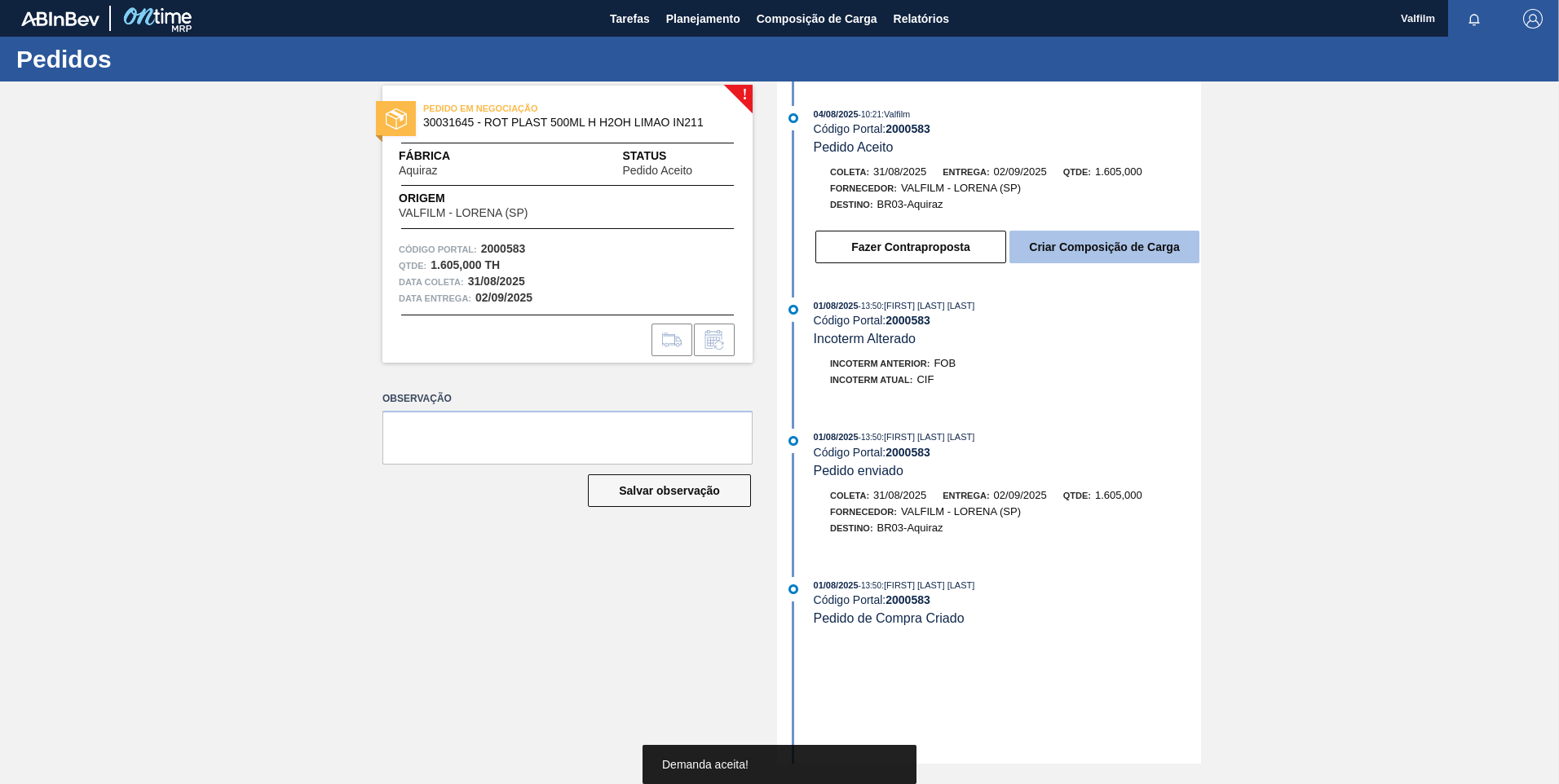 click on "Criar Composição de Carga" at bounding box center [1104, 247] 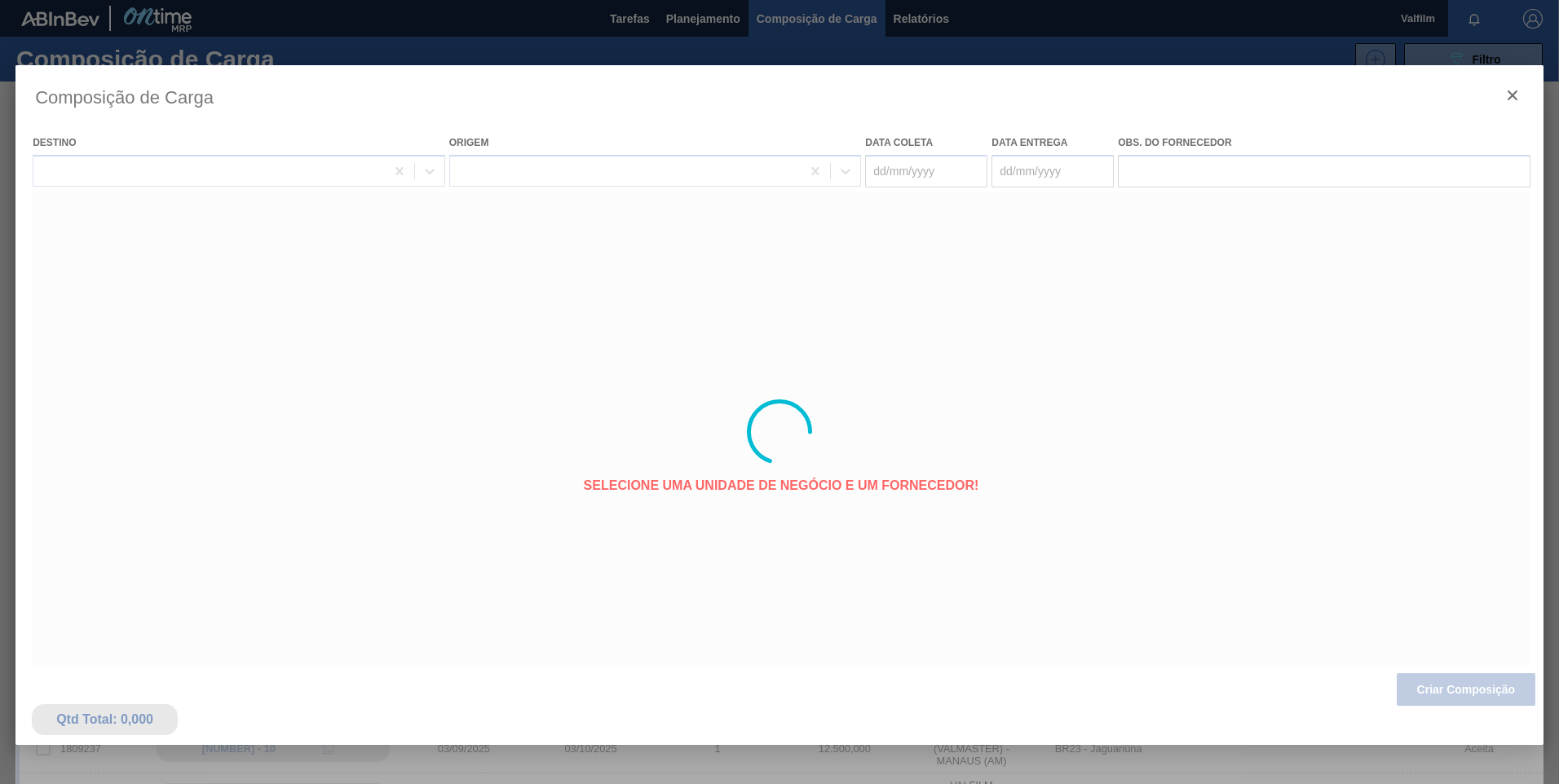 type on "31/08/2025" 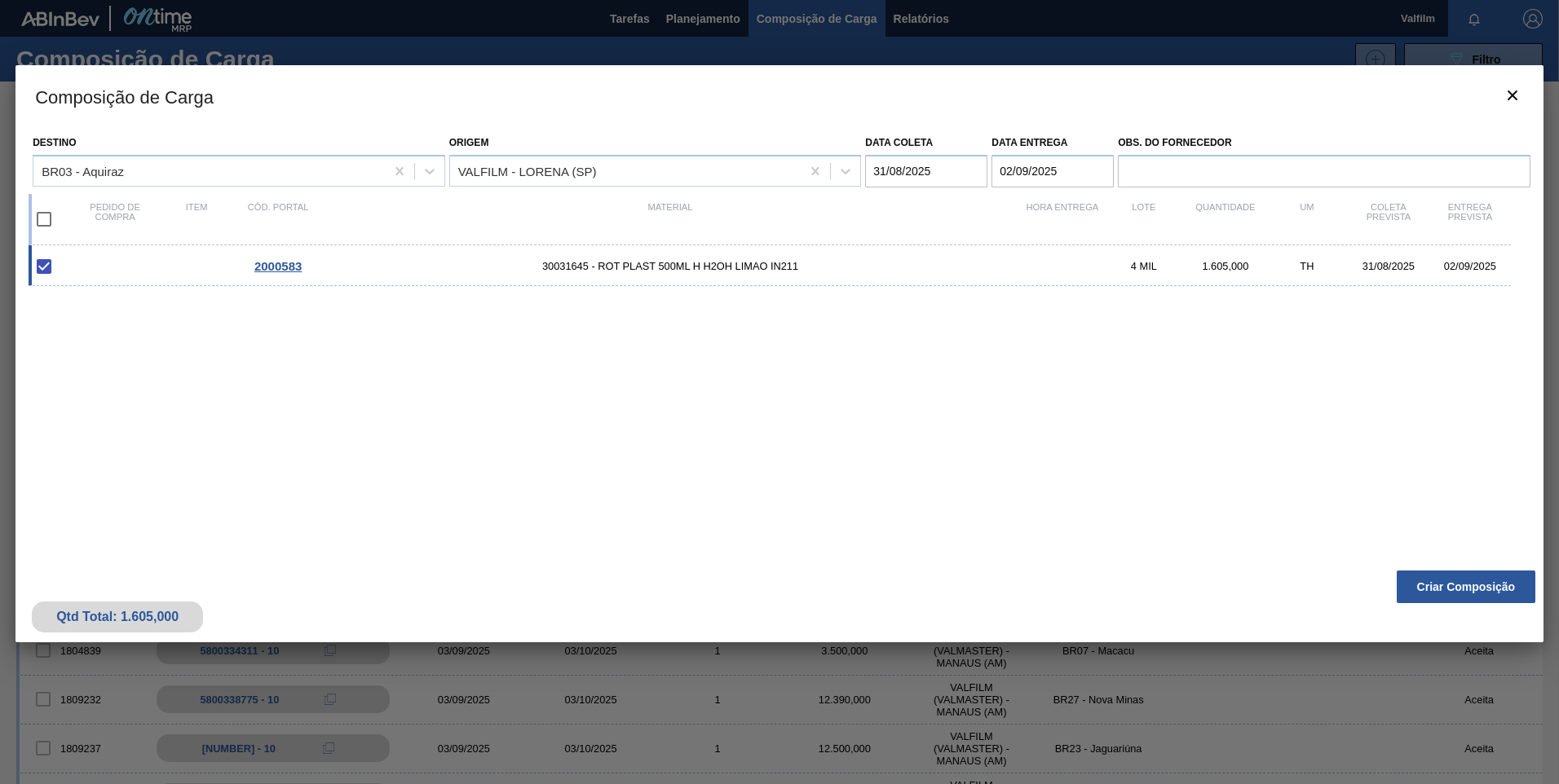 click on "1.605,000" at bounding box center [1226, 266] 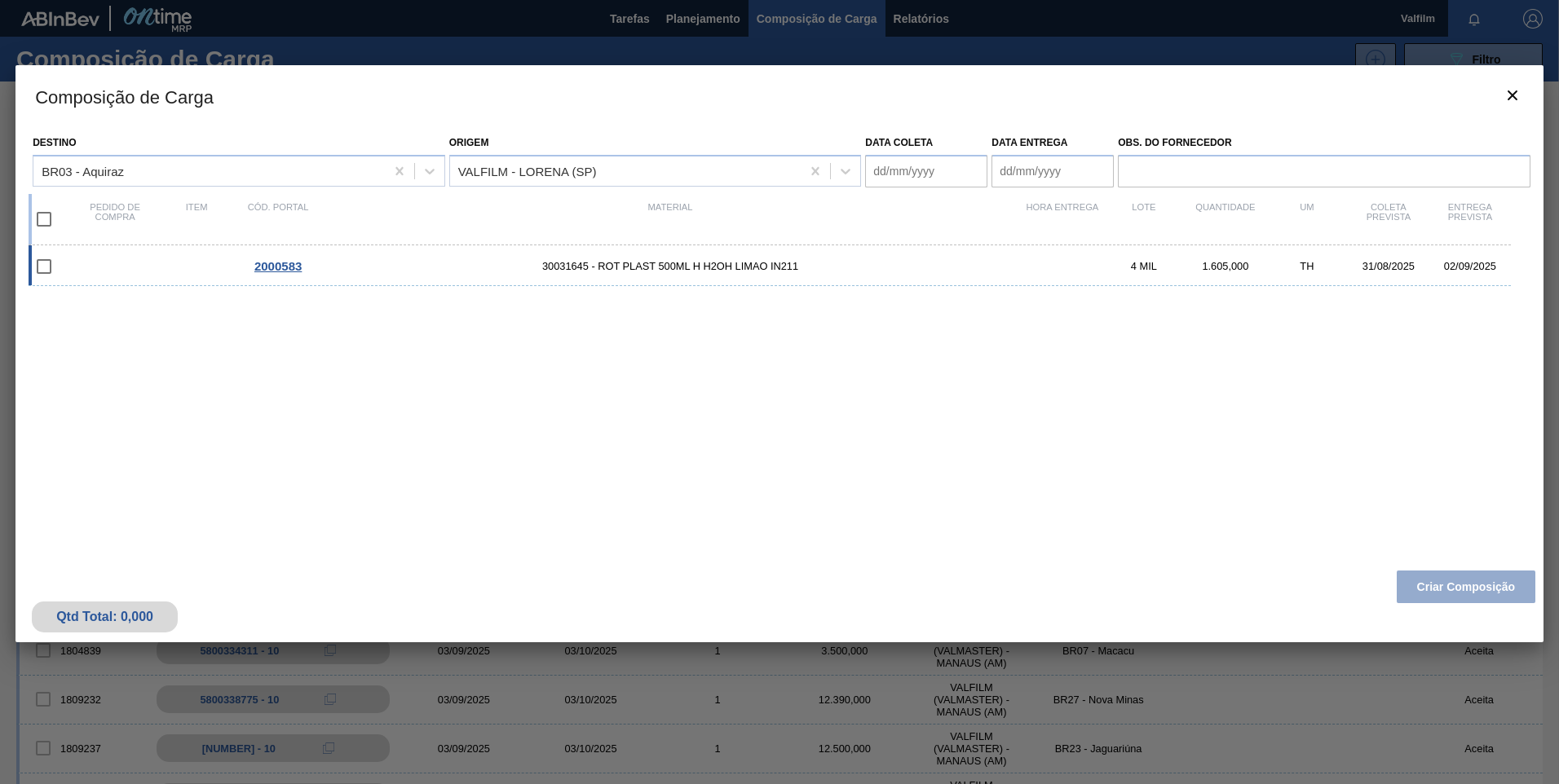 click on "1.605,000" at bounding box center [1226, 266] 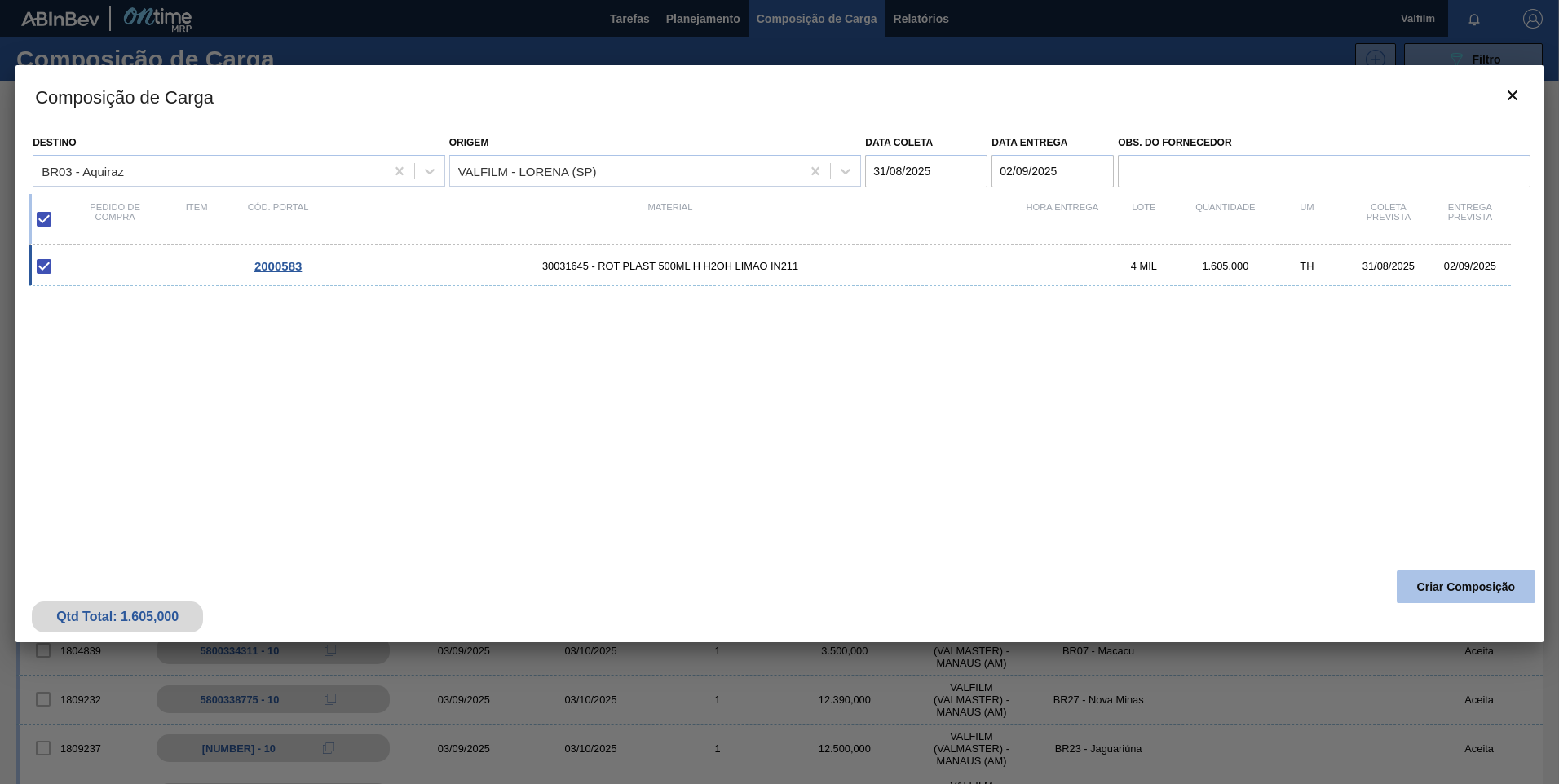 click on "Criar Composição" at bounding box center (1466, 587) 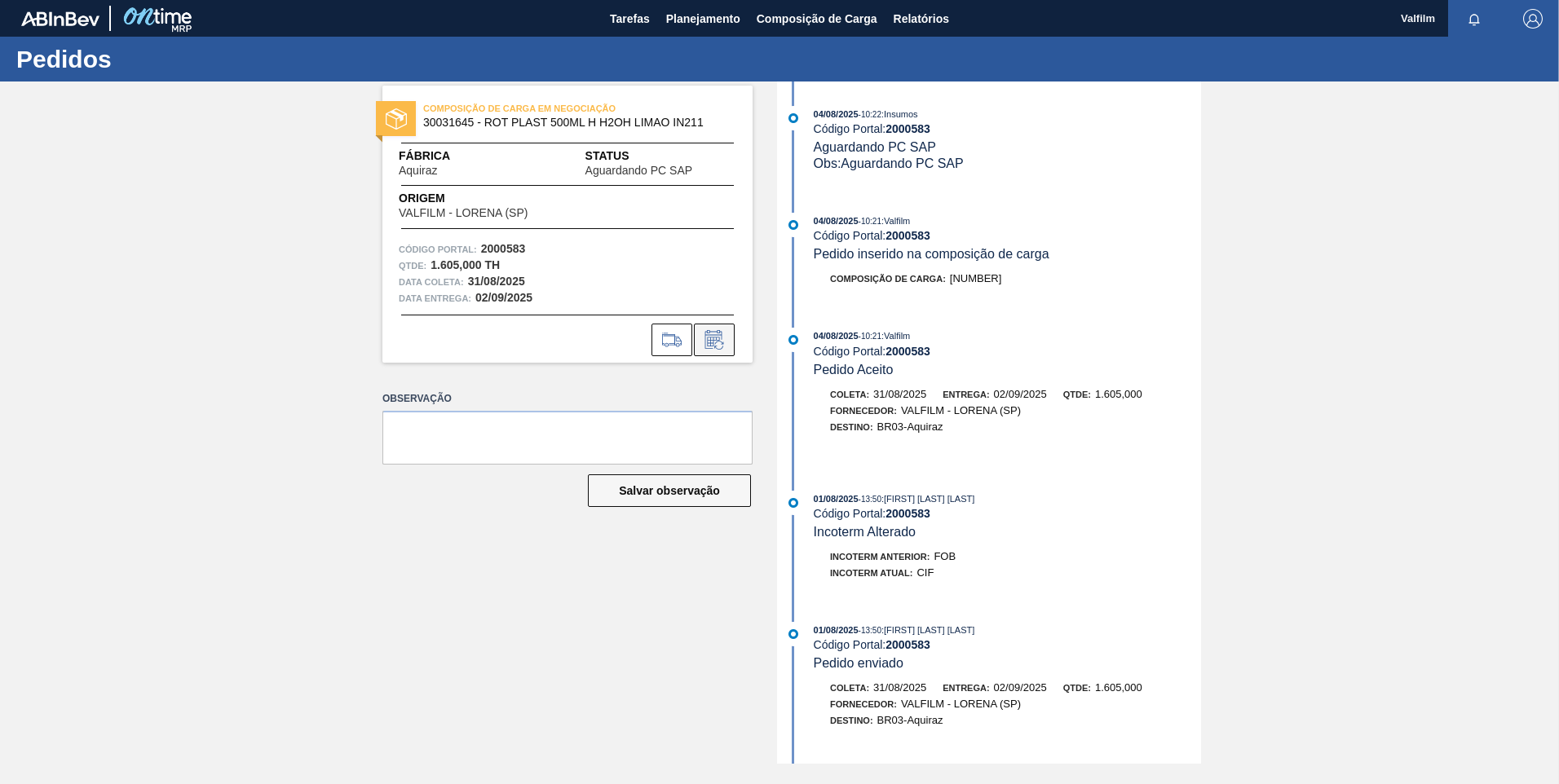click 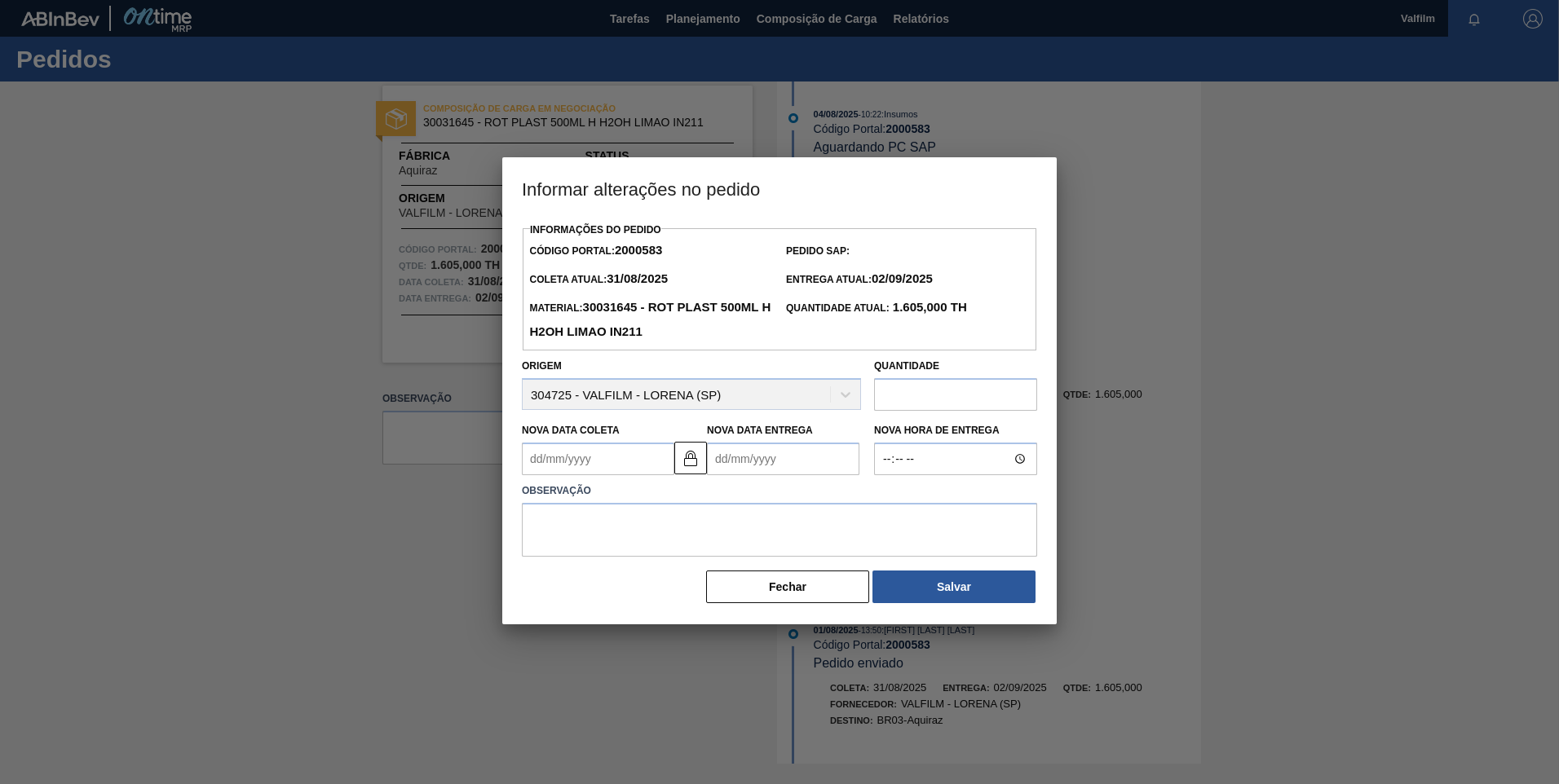 click at bounding box center [780, 392] 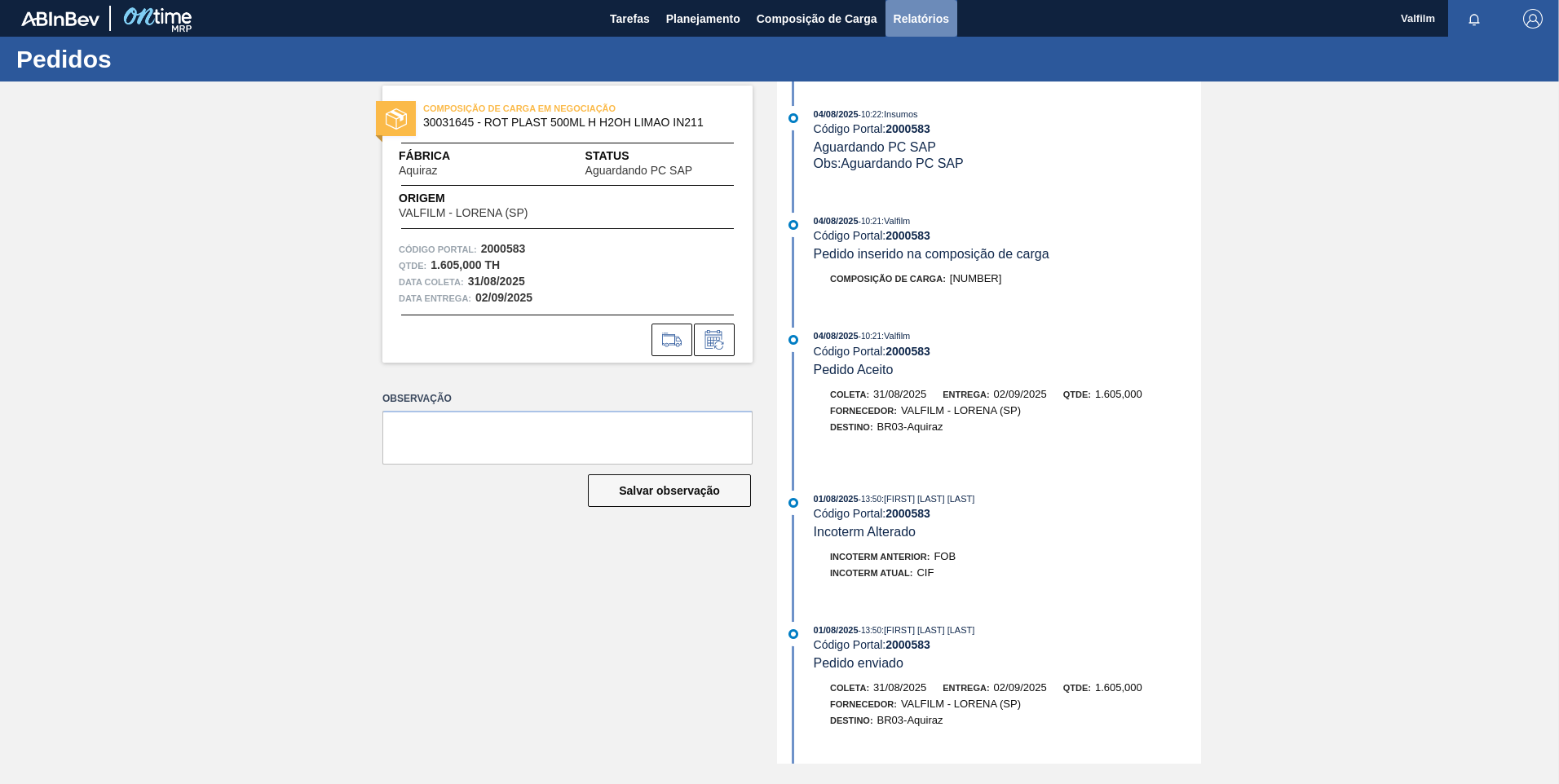 click on "Relatórios" at bounding box center (921, 18) 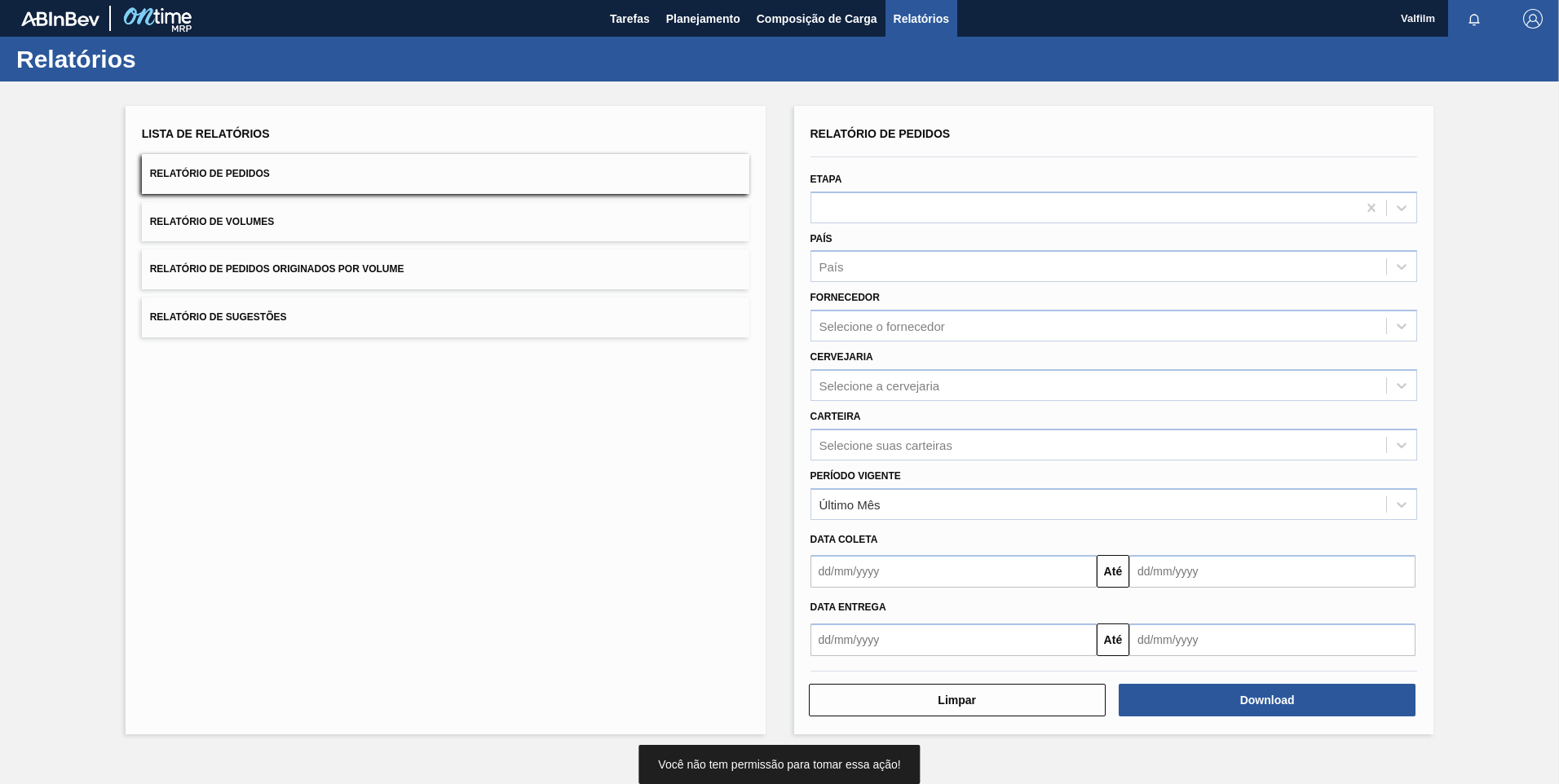 click on "País País" at bounding box center (1114, 253) 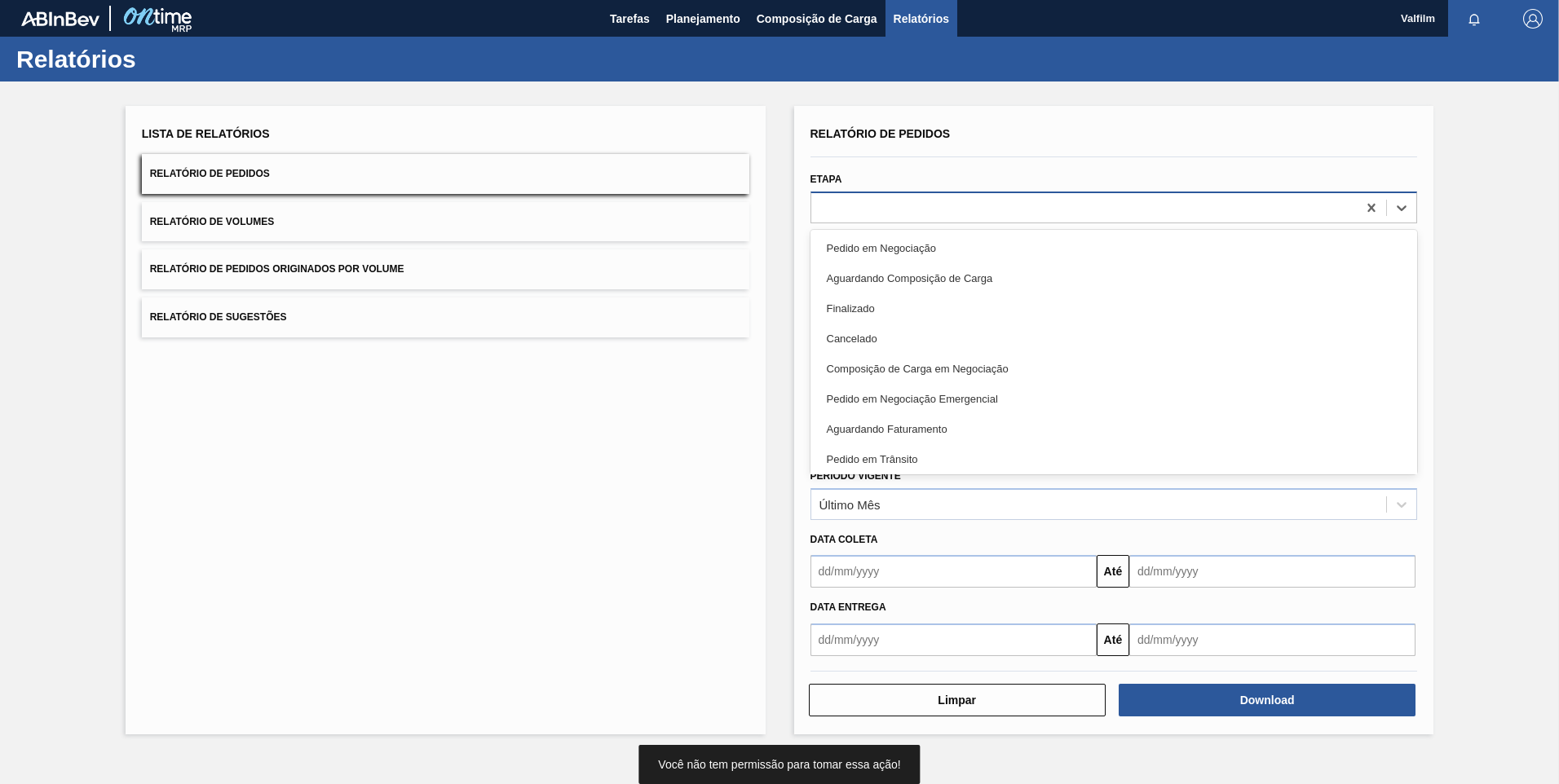 click at bounding box center (1084, 207) 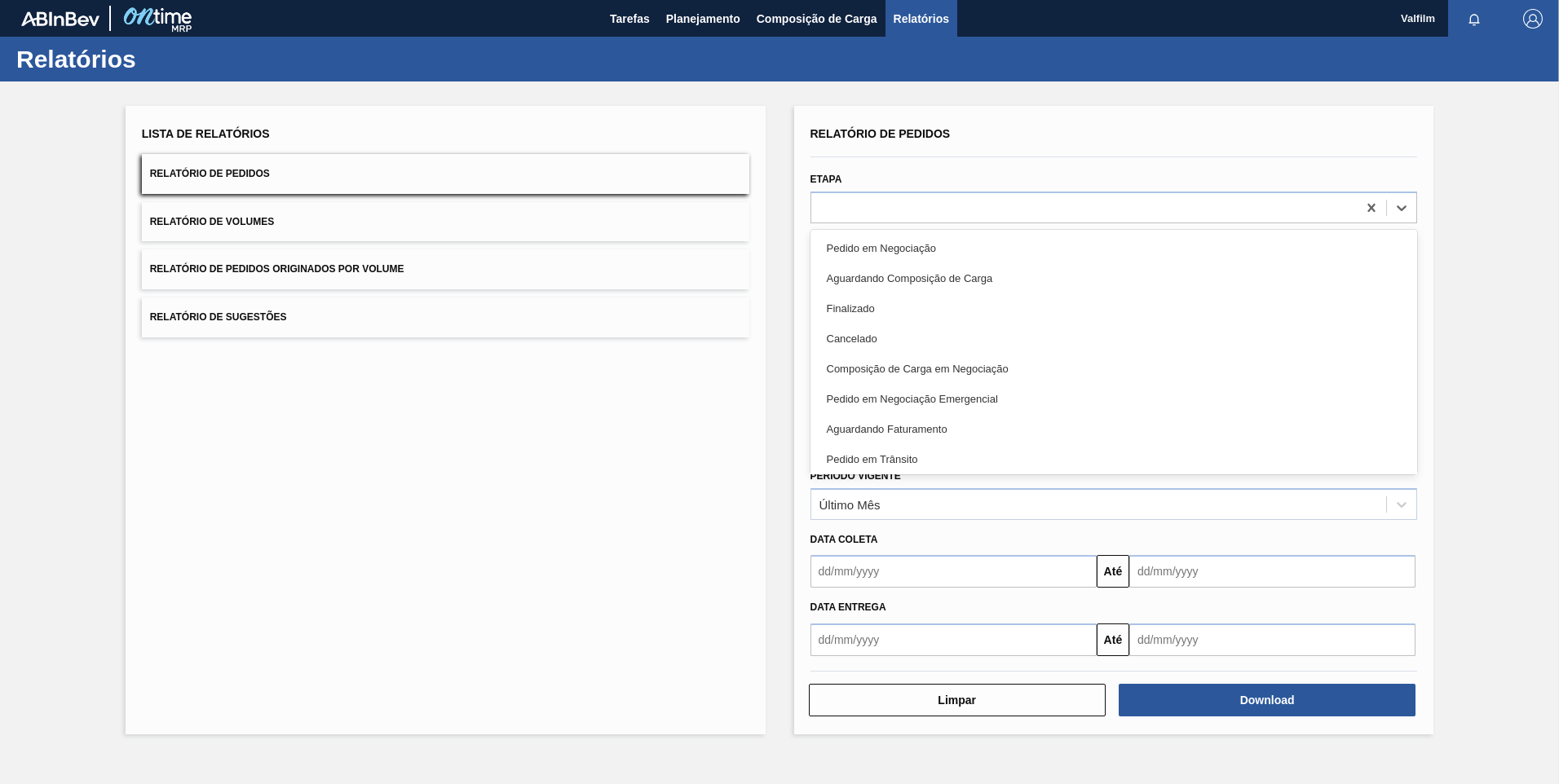 drag, startPoint x: 904, startPoint y: 249, endPoint x: 1323, endPoint y: 614, distance: 555.68516 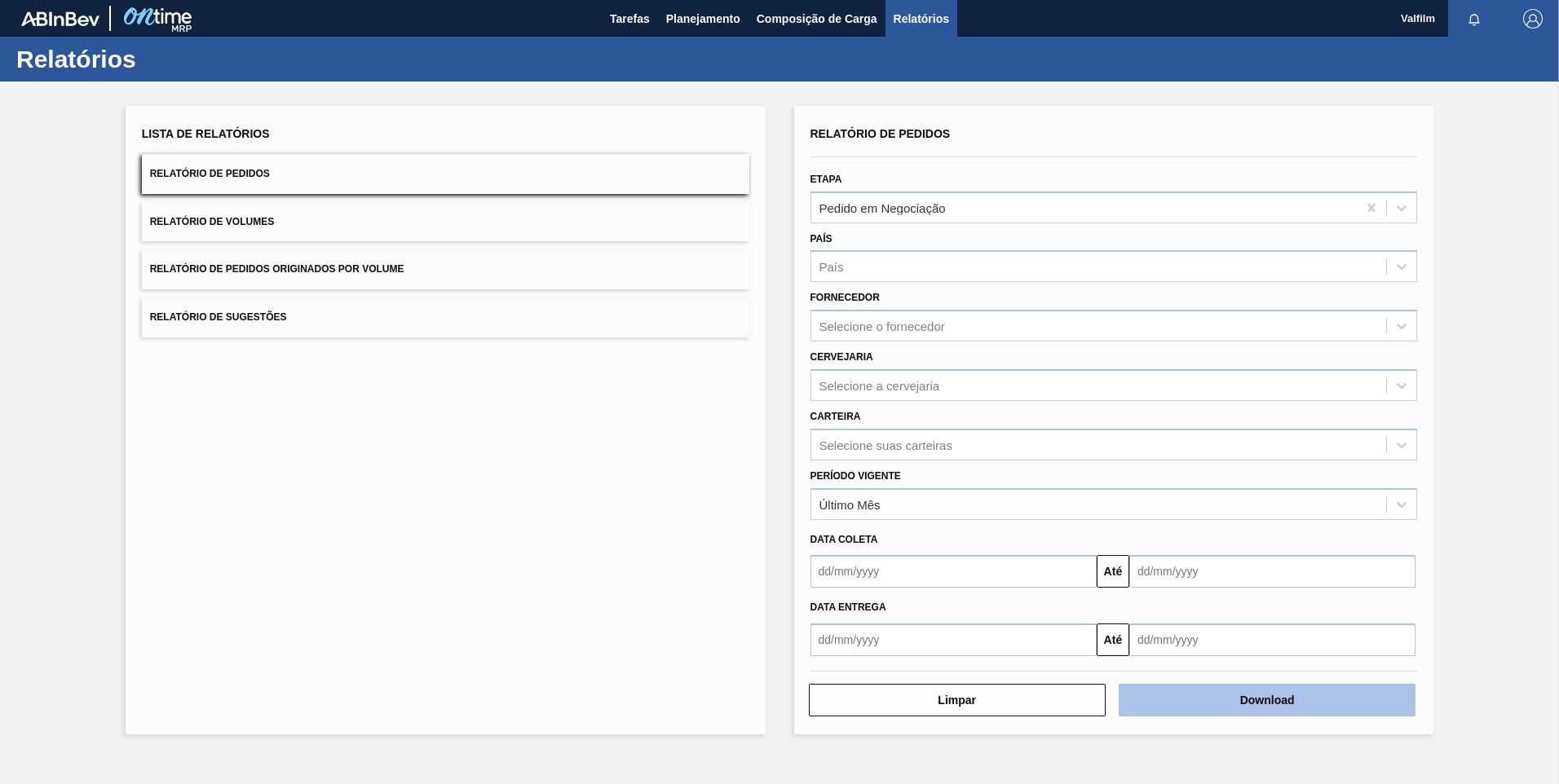 click on "Download" at bounding box center [1267, 700] 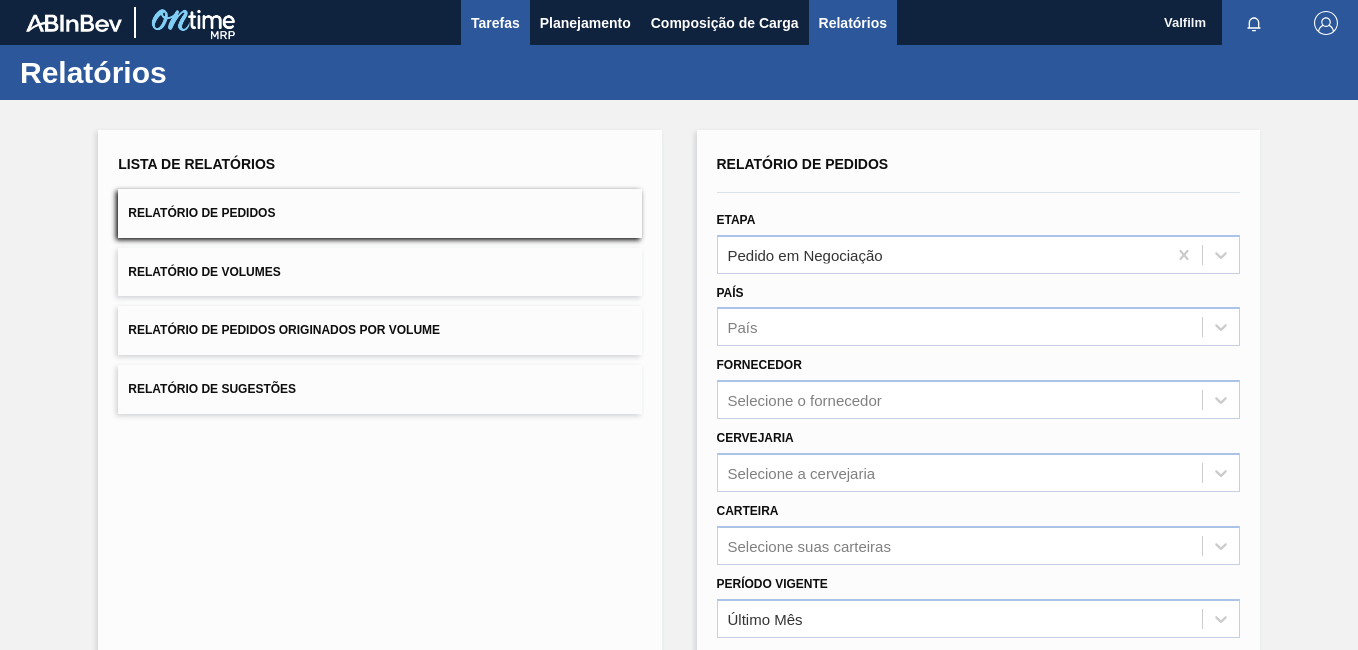 drag, startPoint x: 525, startPoint y: 14, endPoint x: 522, endPoint y: 24, distance: 10.440307 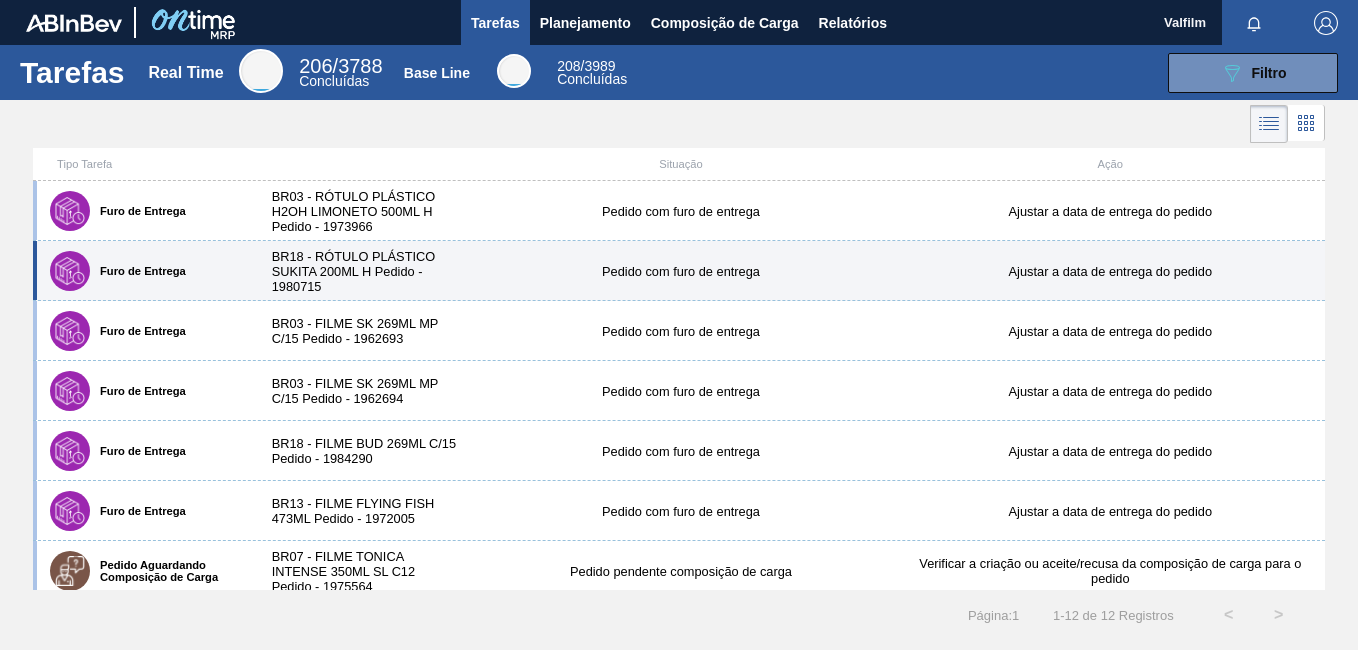 click on "Furo de Entrega BR18 - RÓTULO PLÁSTICO SUKITA 200ML H Pedido - 1980715 Pedido com furo de entrega Ajustar a data de entrega do pedido" at bounding box center [679, 271] 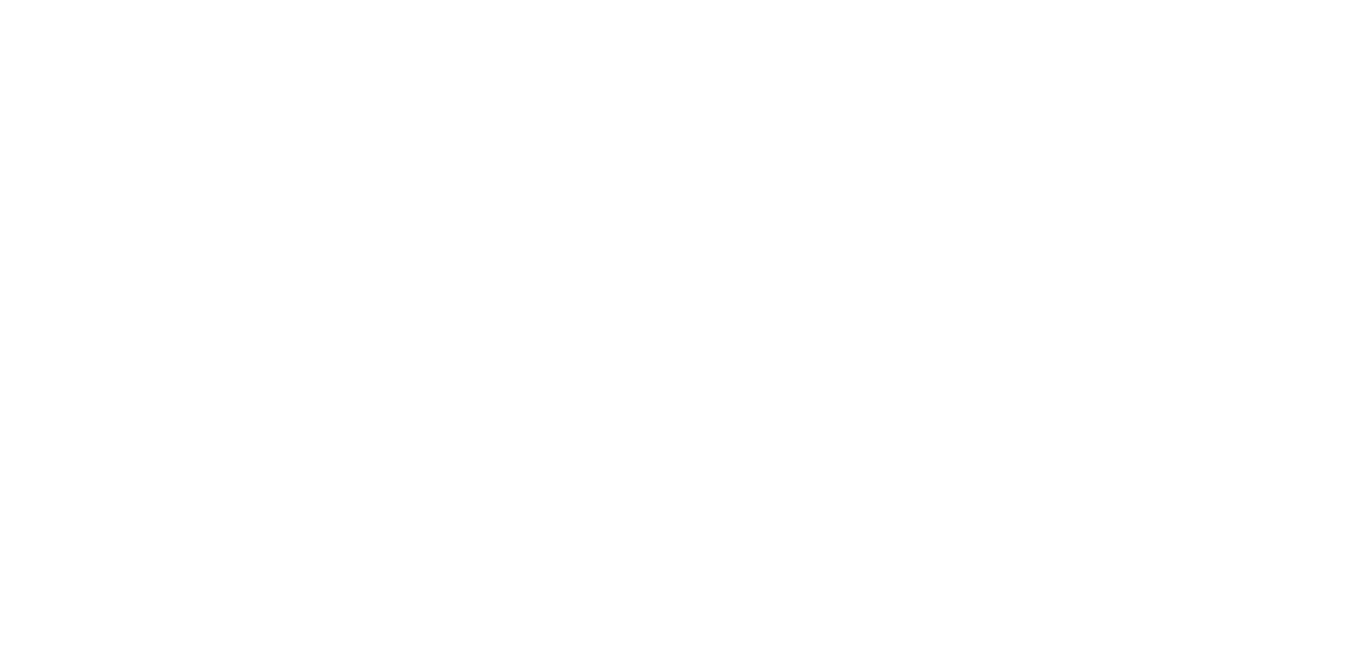 scroll, scrollTop: 0, scrollLeft: 0, axis: both 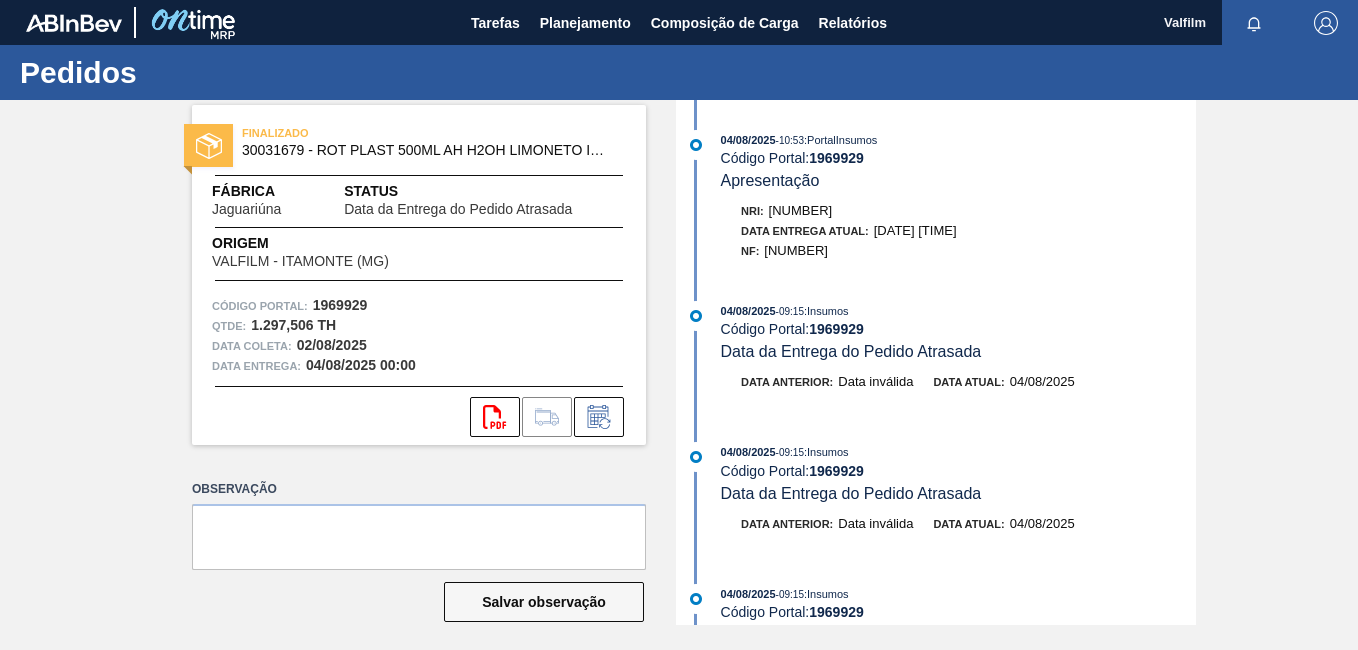 click on "FINALIZADO 30031679 - ROT PLAST 500ML AH H2OH LIMONETO IN211 Fábrica Jaguariúna Status Data da Entrega do Pedido Atrasada Origem VALFILM - ITAMONTE (MG)   Código Portal:  1969929 Qtde : 1.297,506 TH Data coleta: 02/08/2025 Data entrega: 04/08/2025 00:00 svg{fill:#ff0000} Observação Salvar observação 04/08/2025  -  10:53 :  PortalInsumos Código Portal:  1969929 Apresentação Nri:  000003261479 Data Entrega Atual:  04/08/2025 10:53:39 NF:  370565-3- 04/08/2025  -  09:15 :  Insumos Código Portal:  1969929 Data da Entrega do Pedido Atrasada Data anterior: Data inválida Data atual: 04/08/2025 04/08/2025  -  09:15 :  Insumos Código Portal:  1969929 Data da Entrega do Pedido Atrasada Data anterior: Data inválida Data atual: 04/08/2025 04/08/2025  -  09:15 :  Insumos Código Portal:  1969929 Data da Entrega do Pedido Antecipada Data anterior: 02/08/2025 Data atual: 02/08/2025 04/08/2025  -  07:53 :  Insumos Código Portal:  1969929 Data da Entrega do Pedido Atrasada Data anterior: Data inválida  -  :  :" at bounding box center (679, 362) 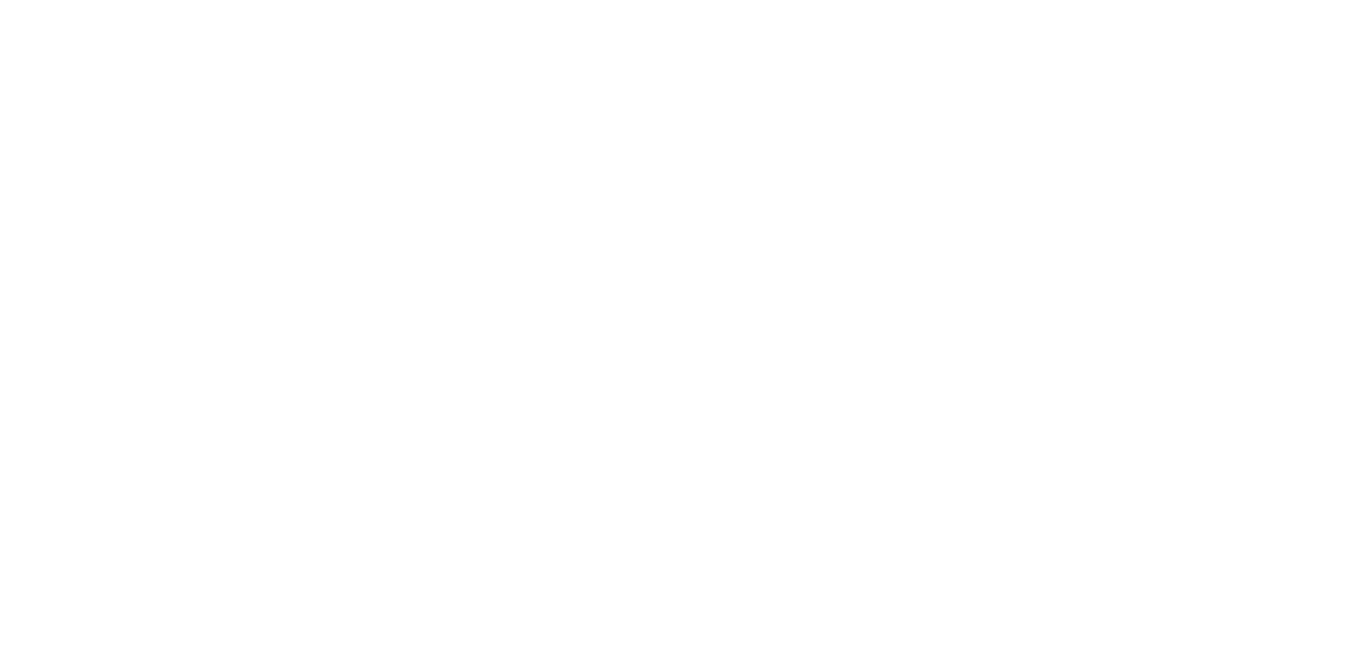 scroll, scrollTop: 0, scrollLeft: 0, axis: both 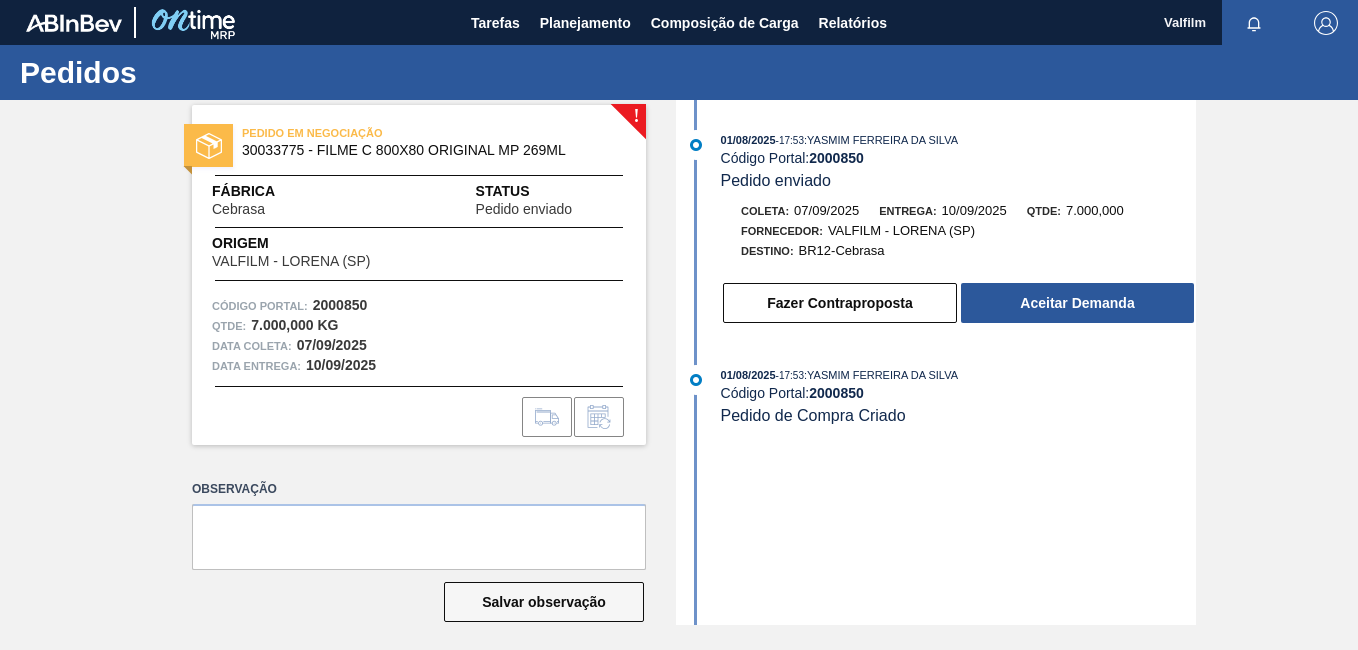 click on "! PEDIDO EM NEGOCIAÇÃO 30033775 - FILME C 800X80 ORIGINAL MP 269ML Fábrica Cebrasa Status Pedido enviado Origem VALFILM - LORENA (SP)   Código Portal:  2000850 Qtde : 7.000,000 KG Data coleta: 07/09/2025 Data entrega: 10/09/2025  Observação Salvar observação 01/08/2025  -  17:53 :  YASMIM FERREIRA DA SILVA Código Portal:  2000850 Pedido enviado Coleta: 07/09/2025 Entrega: 10/09/2025 Qtde: 7.000,000 Fornecedor: VALFILM - LORENA (SP) Destino: BR12-Cebrasa Fazer Contraproposta Aceitar Demanda 01/08/2025  -  17:53 :  YASMIM FERREIRA DA SILVA Código Portal:  2000850 Pedido de Compra Criado" at bounding box center [679, 362] 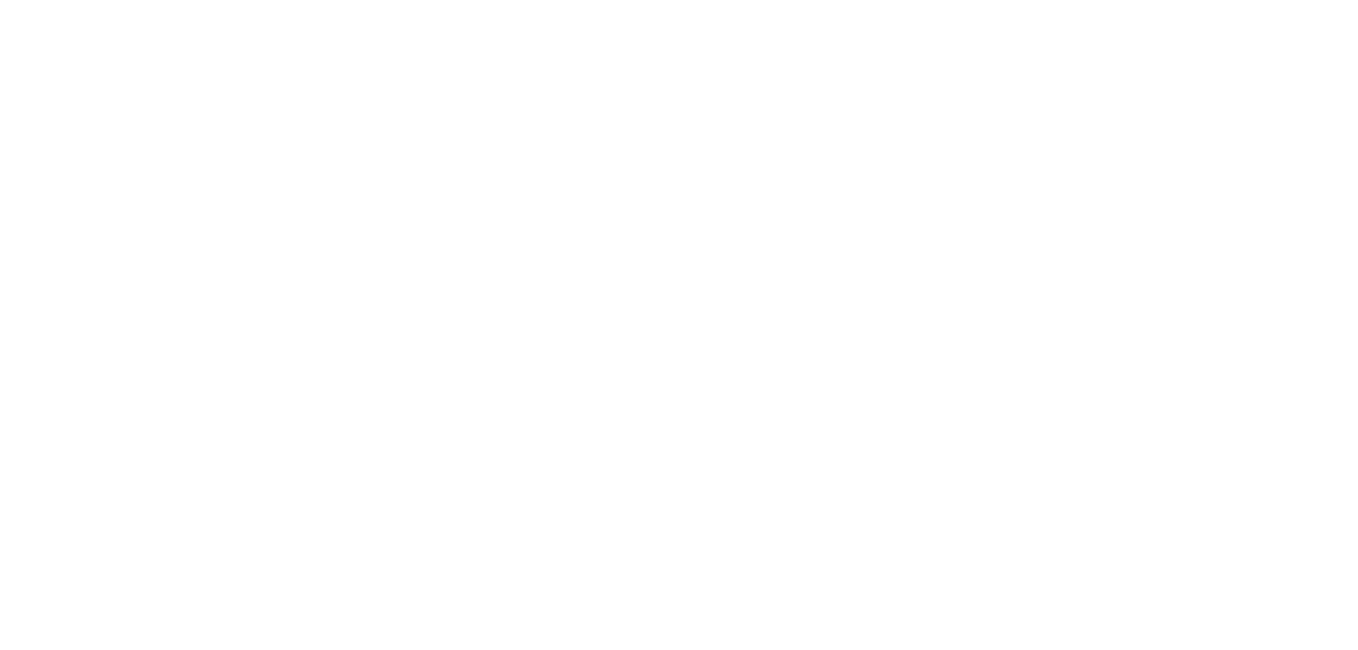 scroll, scrollTop: 0, scrollLeft: 0, axis: both 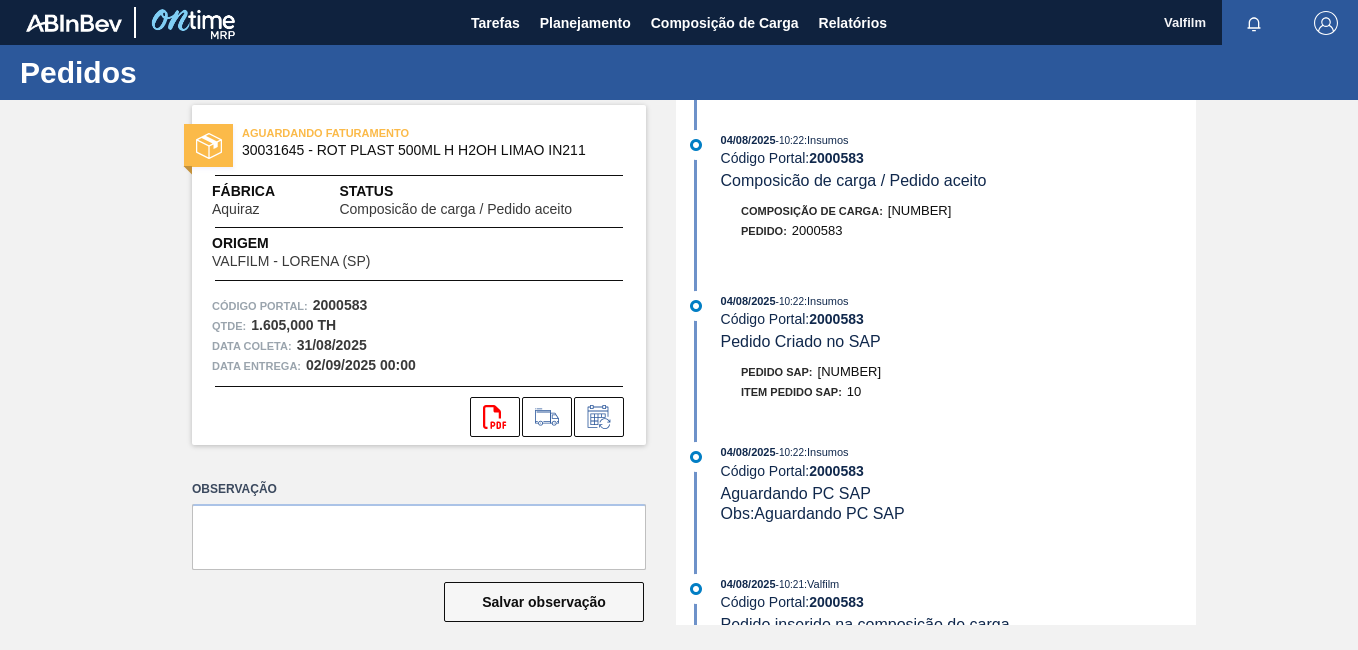 drag, startPoint x: 896, startPoint y: 377, endPoint x: 819, endPoint y: 378, distance: 77.00649 